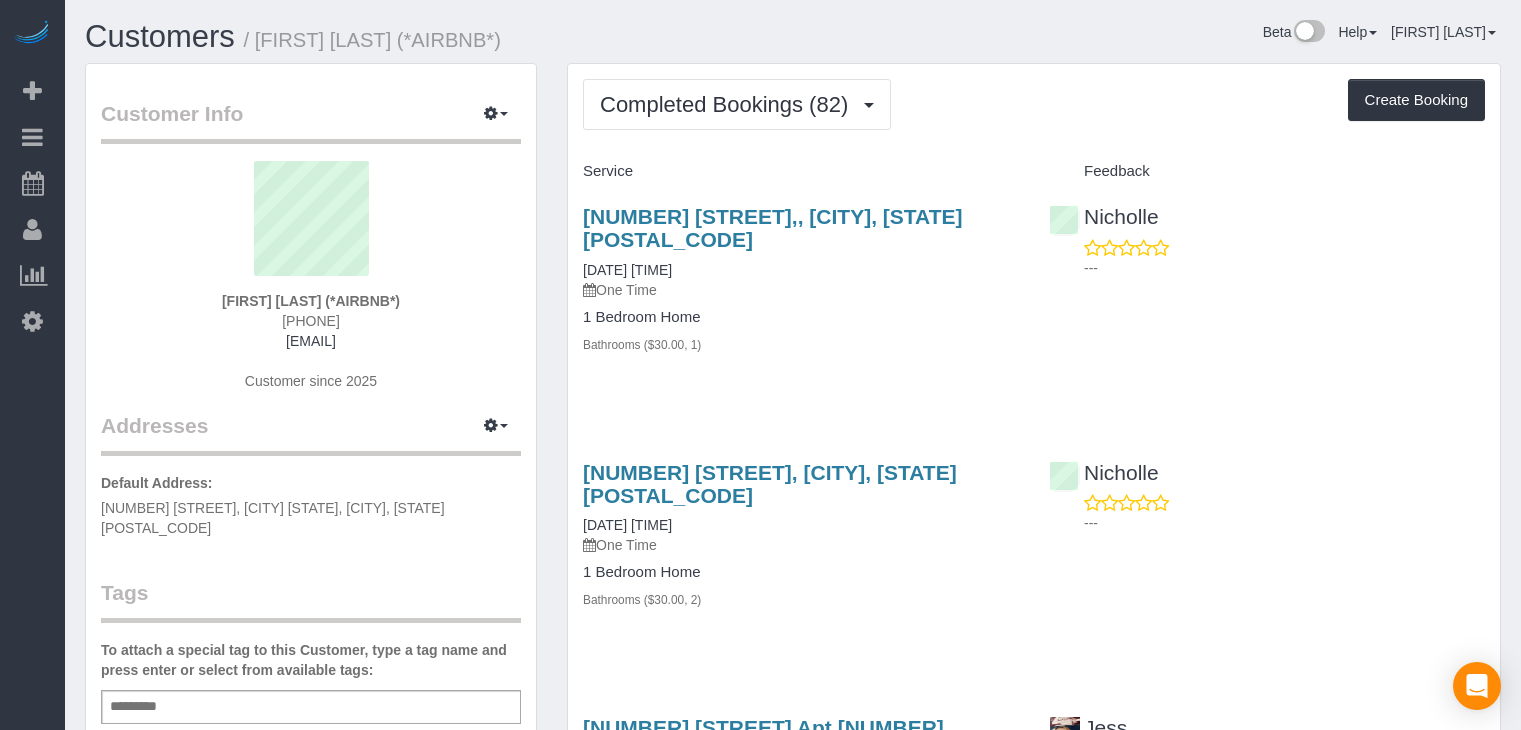 scroll, scrollTop: 0, scrollLeft: 0, axis: both 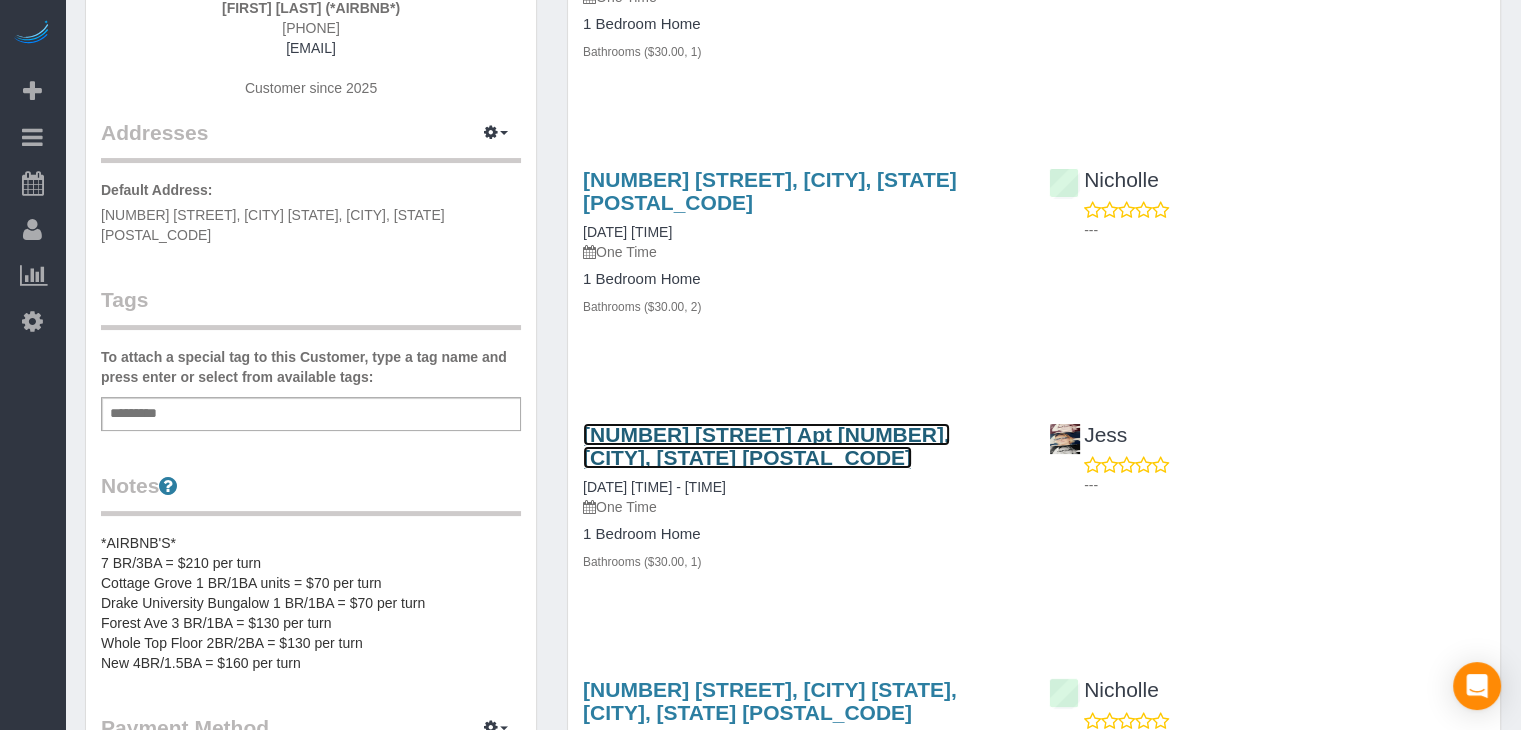click on "[NUMBER] [STREET] Apt [NUMBER], [CITY], [STATE] [POSTAL_CODE]" at bounding box center [766, 446] 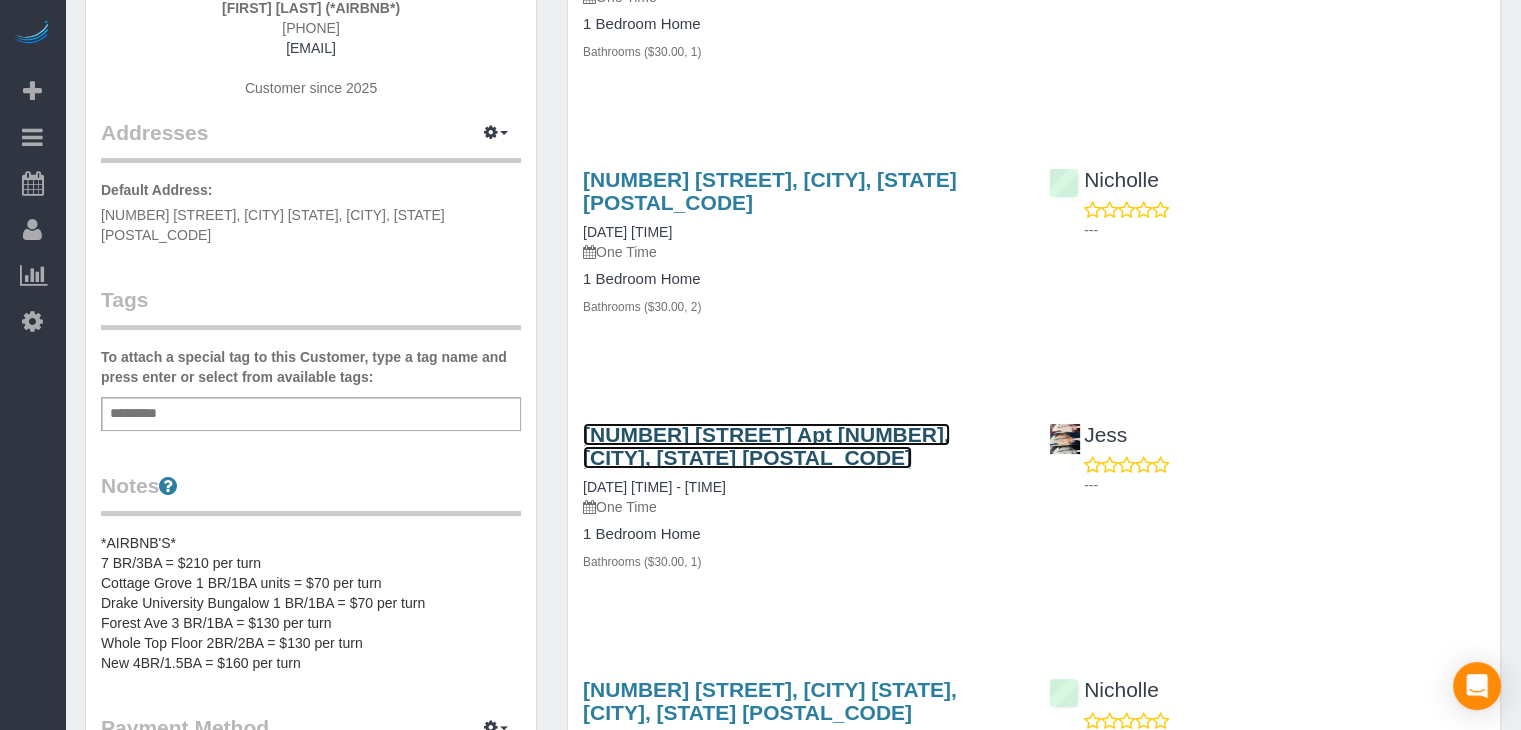 scroll, scrollTop: 0, scrollLeft: 0, axis: both 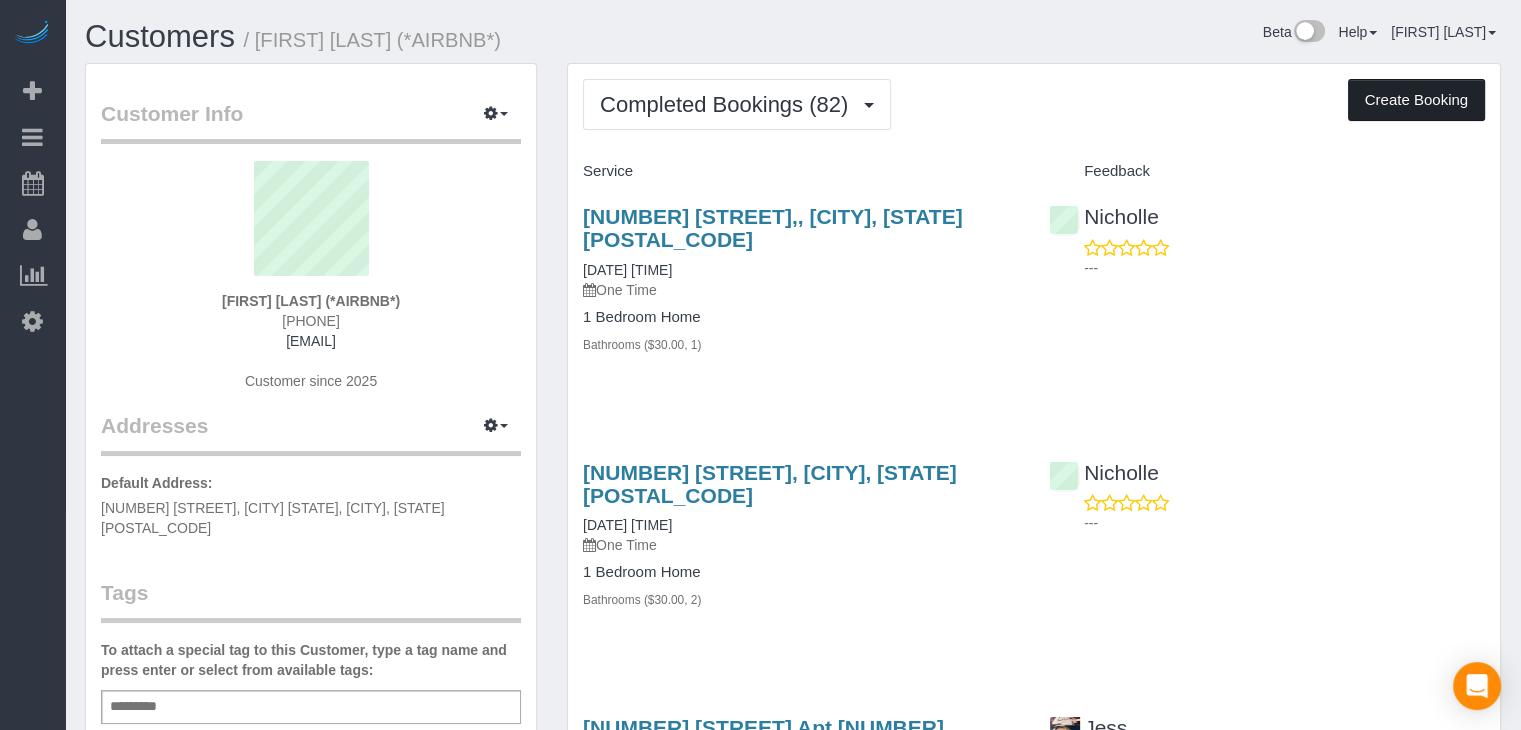 click on "Create Booking" at bounding box center [1416, 100] 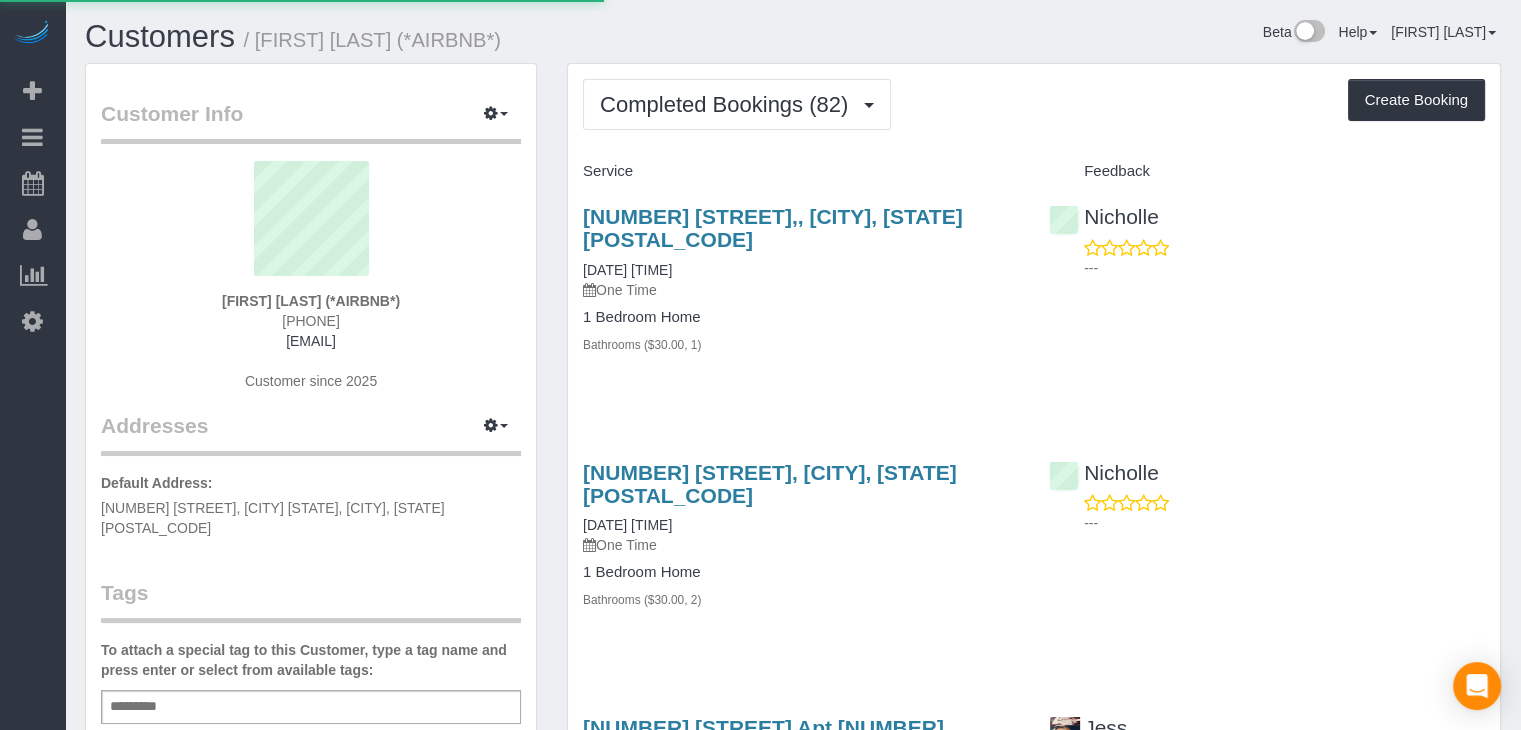 select on "IA" 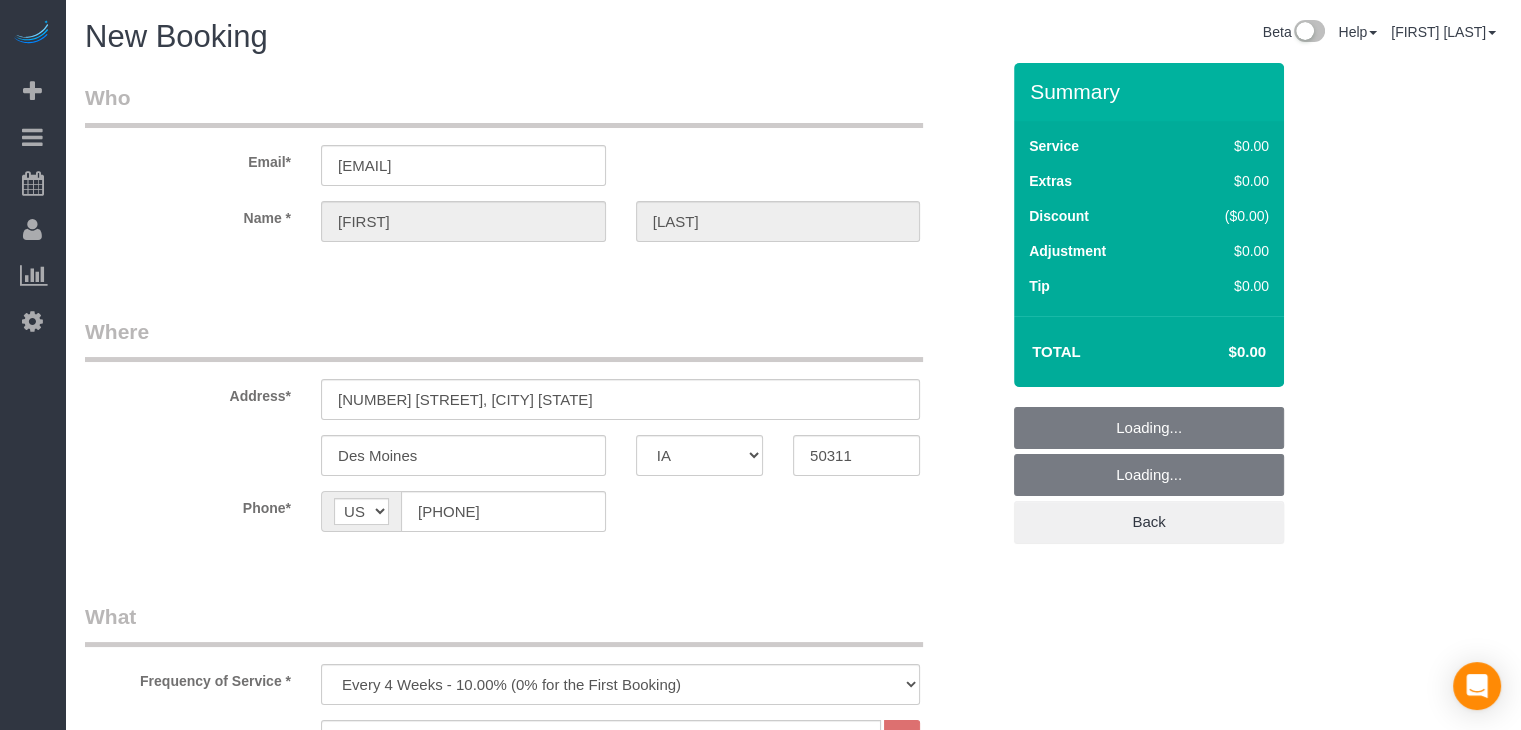 select on "object:1645" 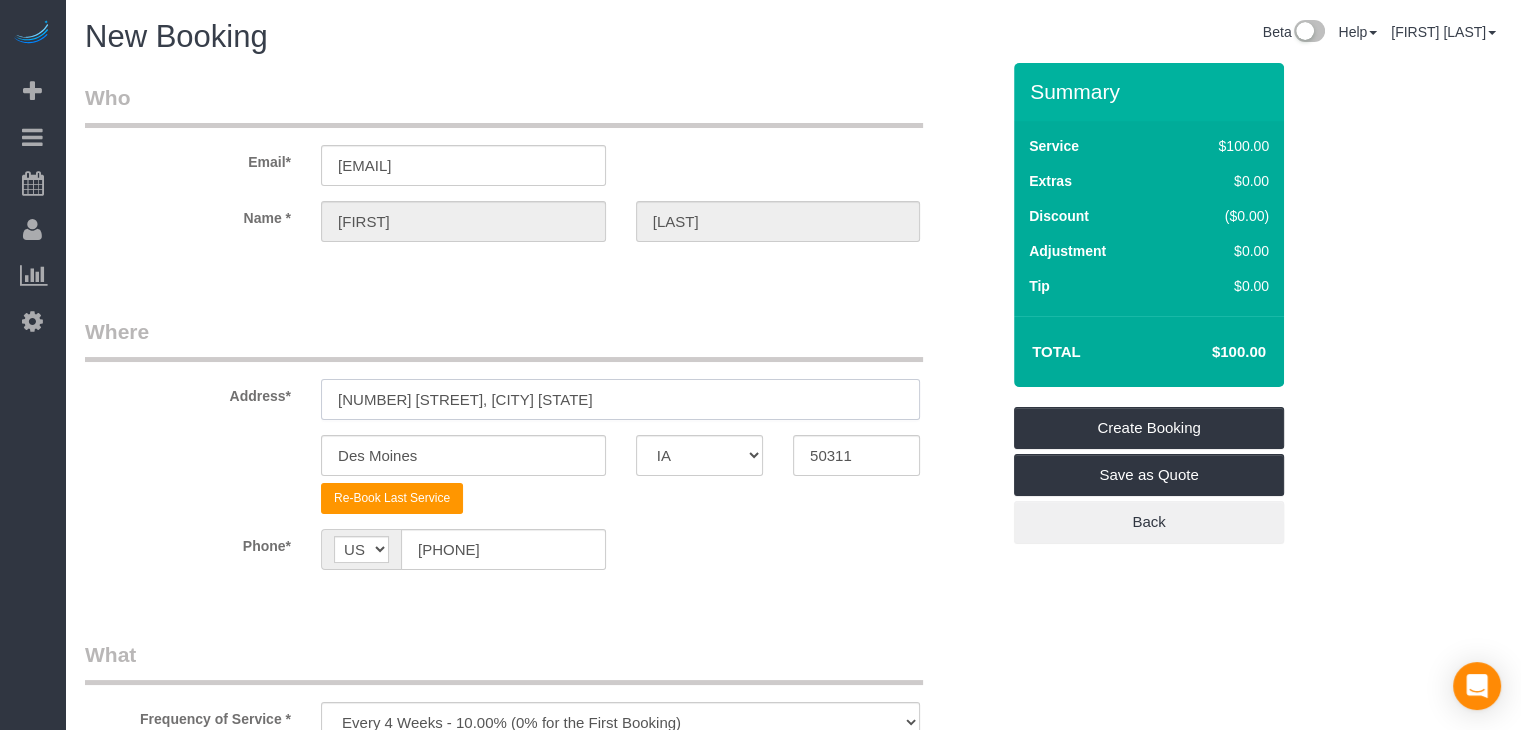 click on "[NUMBER] [STREET], [CITY] [STATE]" at bounding box center (620, 399) 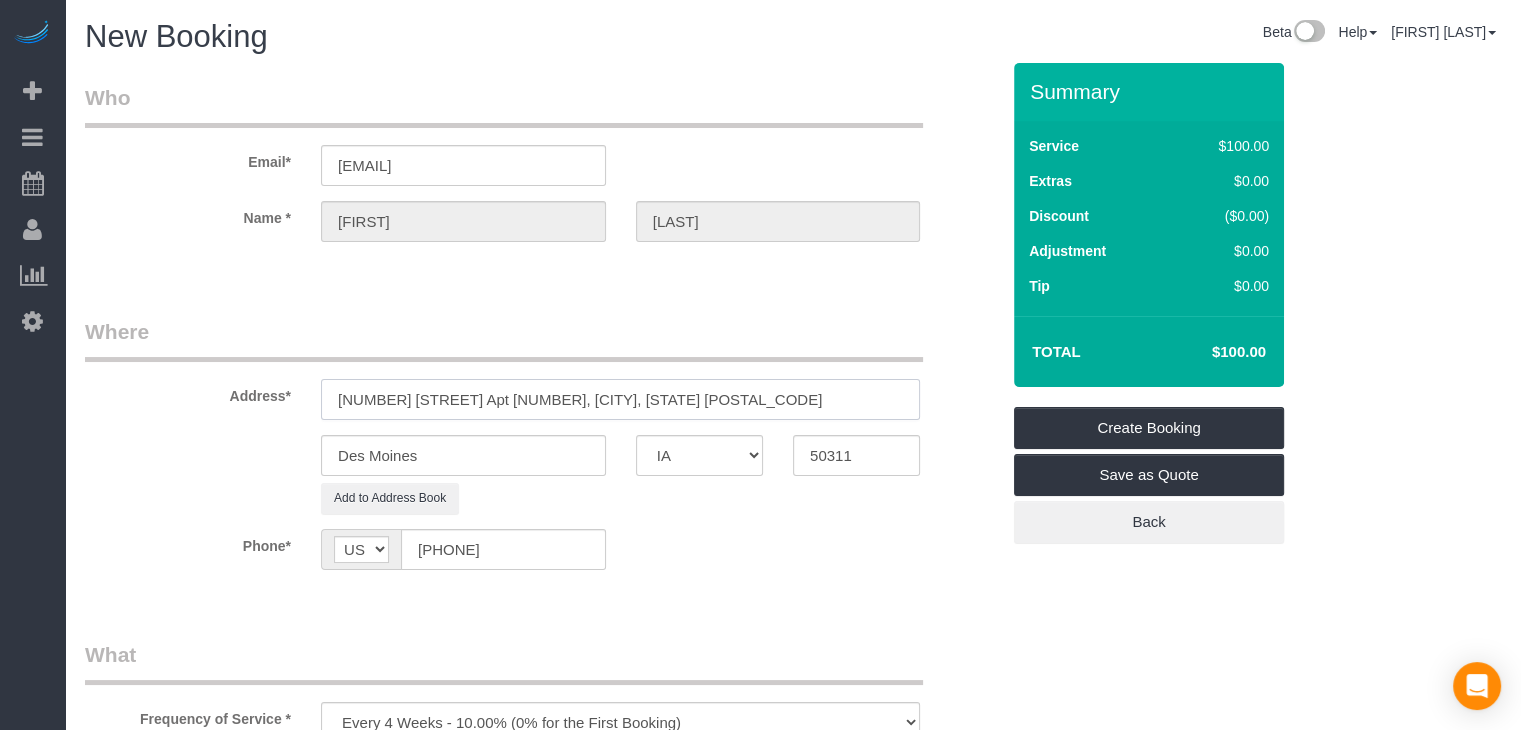 click on "[NUMBER] [STREET] Apt [NUMBER], [CITY], [STATE] [POSTAL_CODE]" at bounding box center [620, 399] 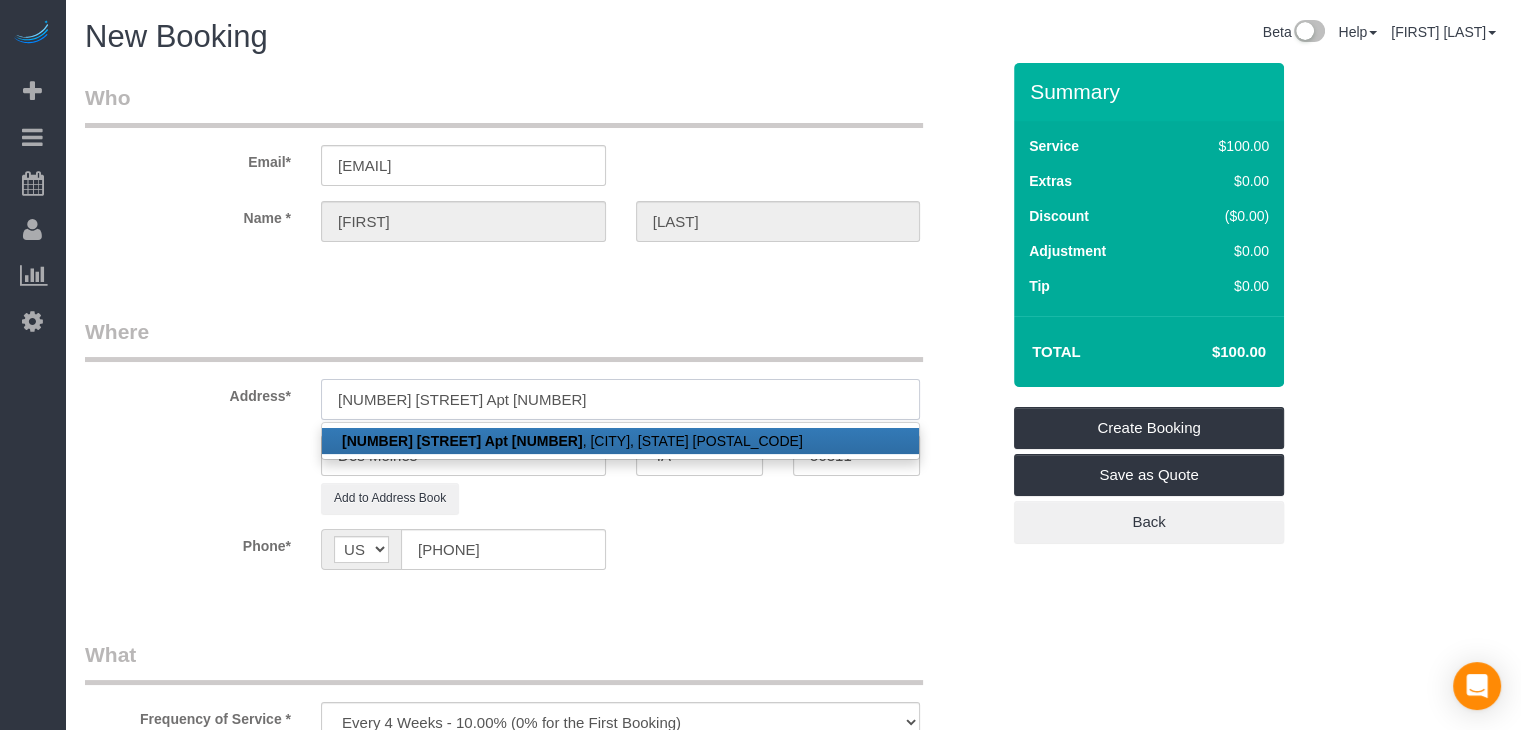 type on "[NUMBER] [STREET] Apt [NUMBER]" 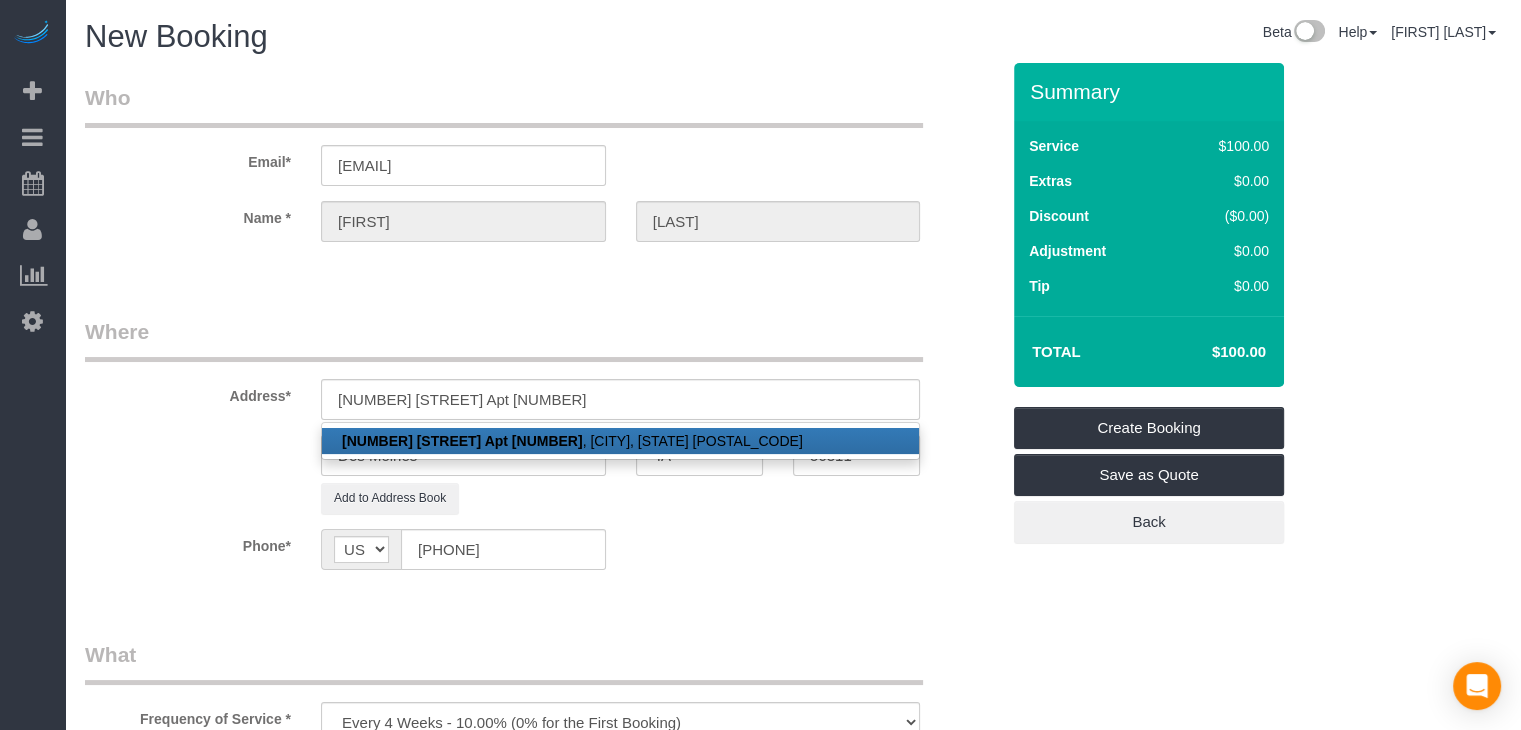 click on "[NUMBER] [STREET] Apt [NUMBER], [CITY], [STATE] [POSTAL_CODE]" at bounding box center (620, 441) 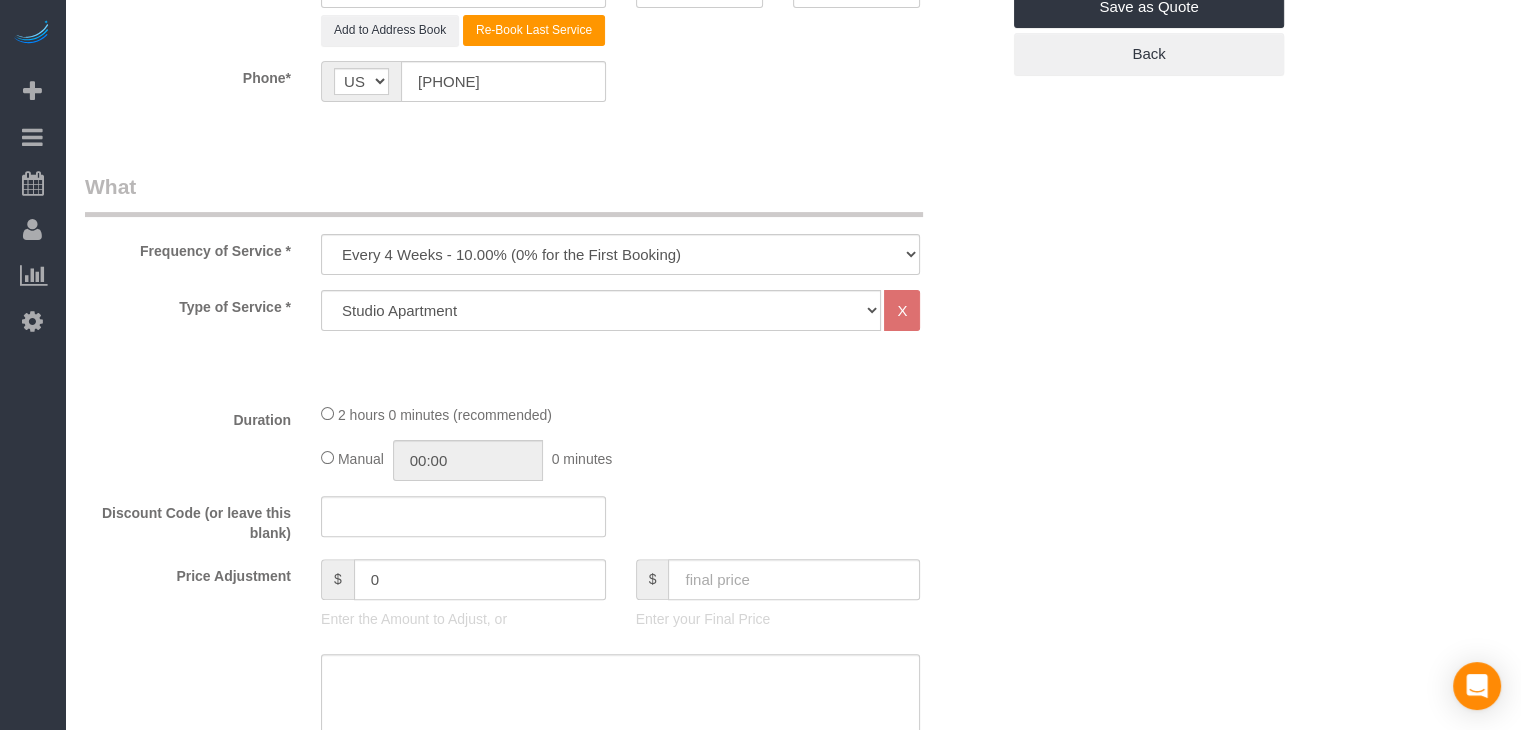 scroll, scrollTop: 484, scrollLeft: 0, axis: vertical 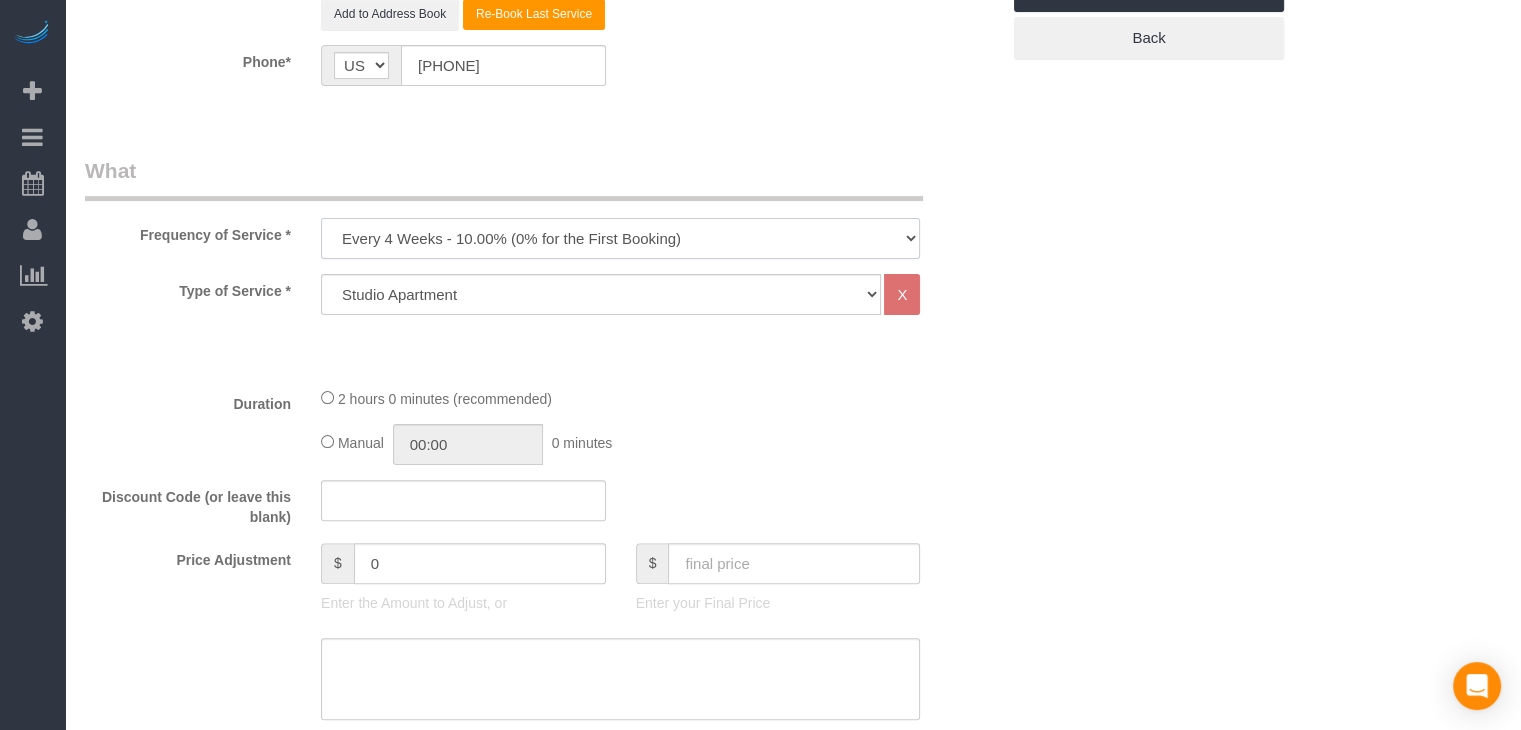 click on "Every 6 Weeks (0% for the First Booking) One Time Every 8 Weeks (0% for the First Booking) Every 4 Weeks - 10.00% (0% for the First Booking) Every 3 Weeks - 12.00% (0% for the First Booking) Every 2 Weeks - 15.00% (0% for the First Booking) Weekly - 20.00% (0% for the First Booking)" at bounding box center (620, 238) 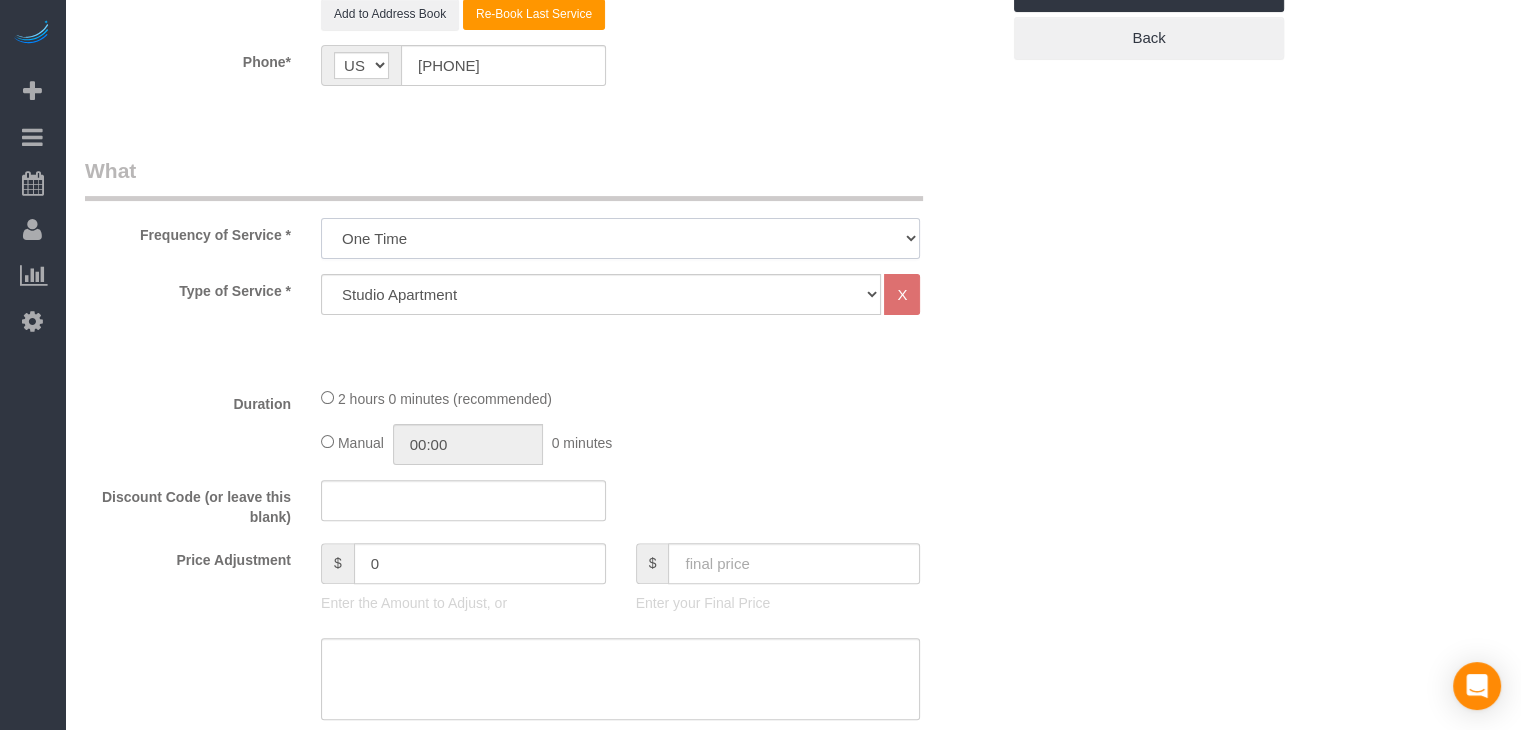 click on "Every 6 Weeks (0% for the First Booking) One Time Every 8 Weeks (0% for the First Booking) Every 4 Weeks - 10.00% (0% for the First Booking) Every 3 Weeks - 12.00% (0% for the First Booking) Every 2 Weeks - 15.00% (0% for the First Booking) Weekly - 20.00% (0% for the First Booking)" at bounding box center (620, 238) 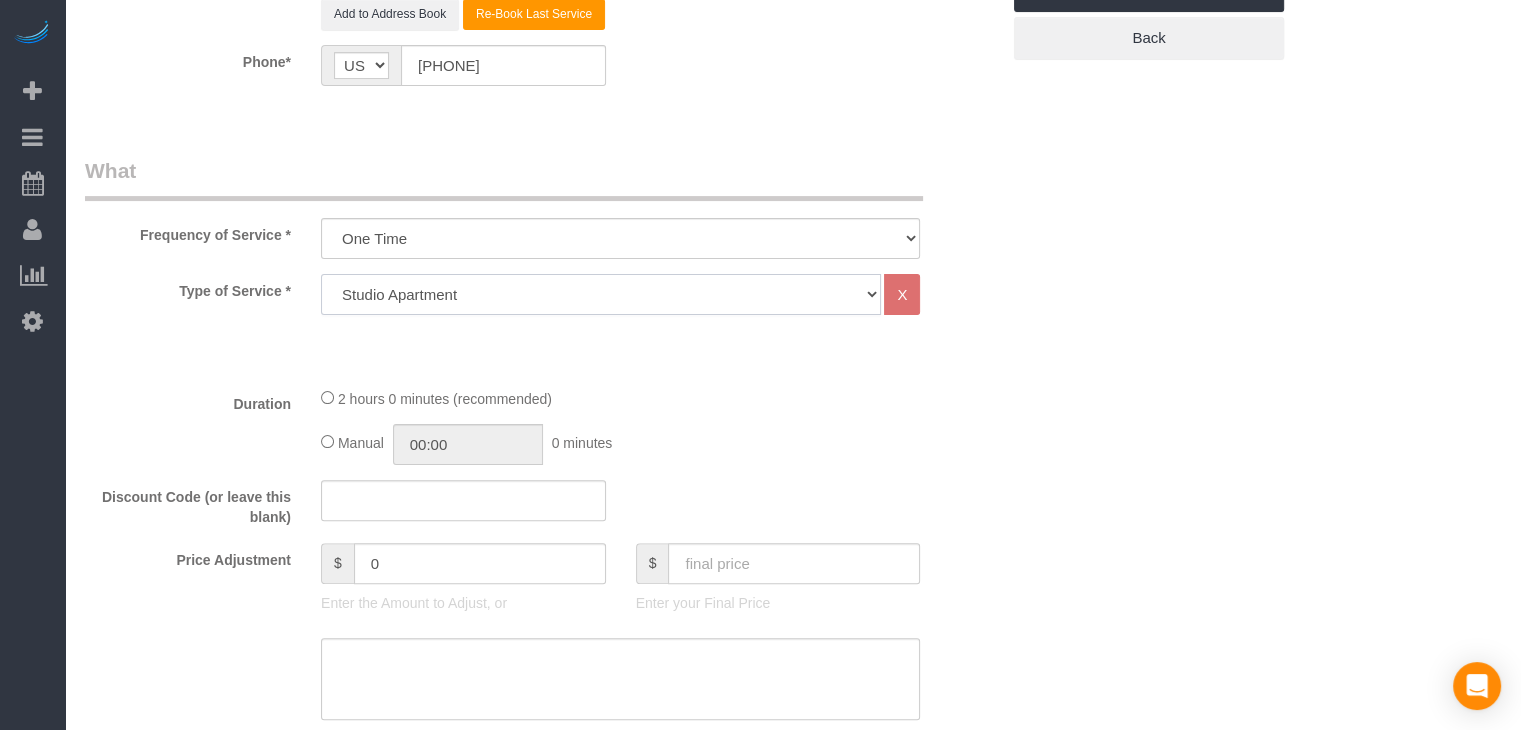 click on "Studio Apartment 1 Bedroom Home 2 Bedroom Home 3 Bedroom Home 4 Bedroom Home 5 Bedroom Home 6 Bedroom Home 7 Bedroom Home Hourly Cleaning Hazard/Emergency Cleaning General Maintenance" 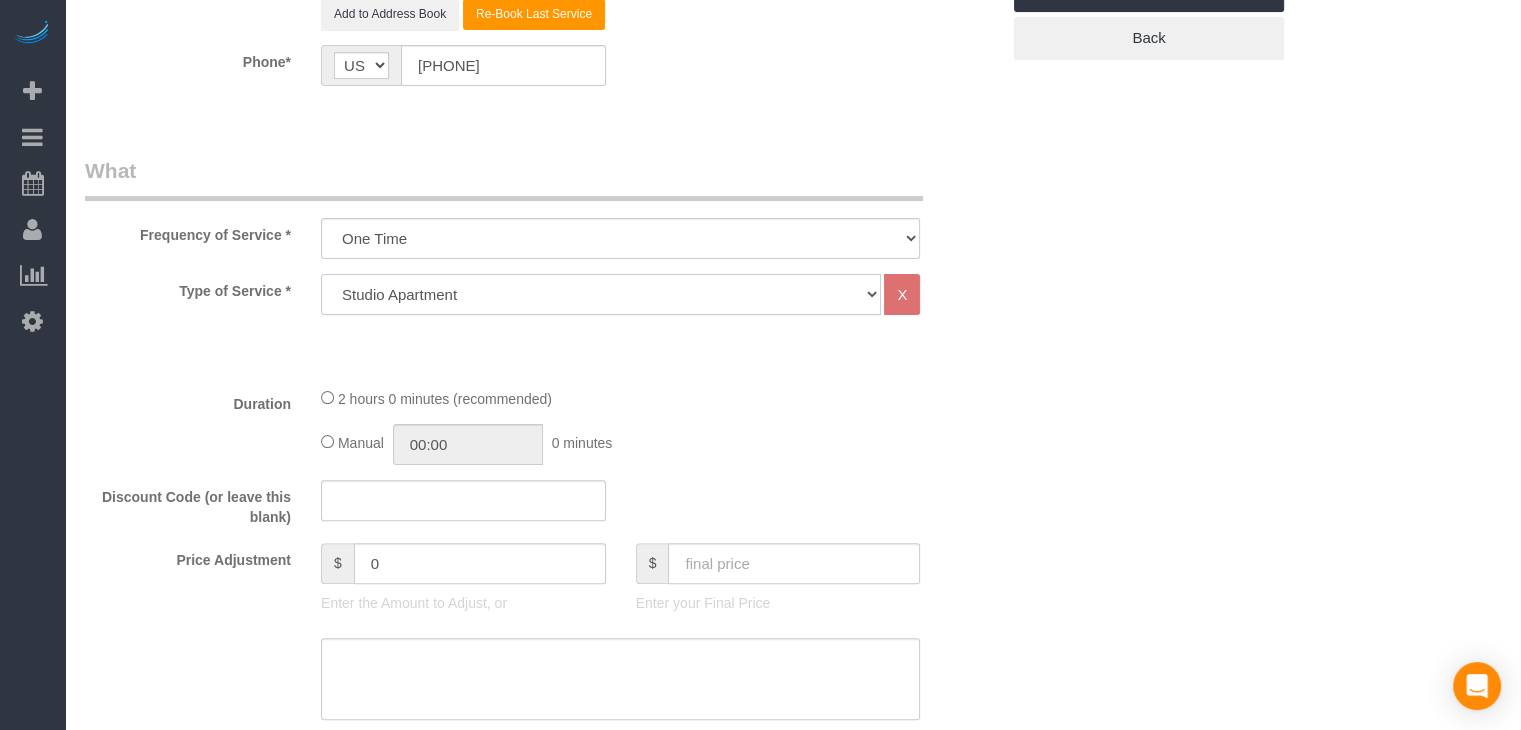 select on "25" 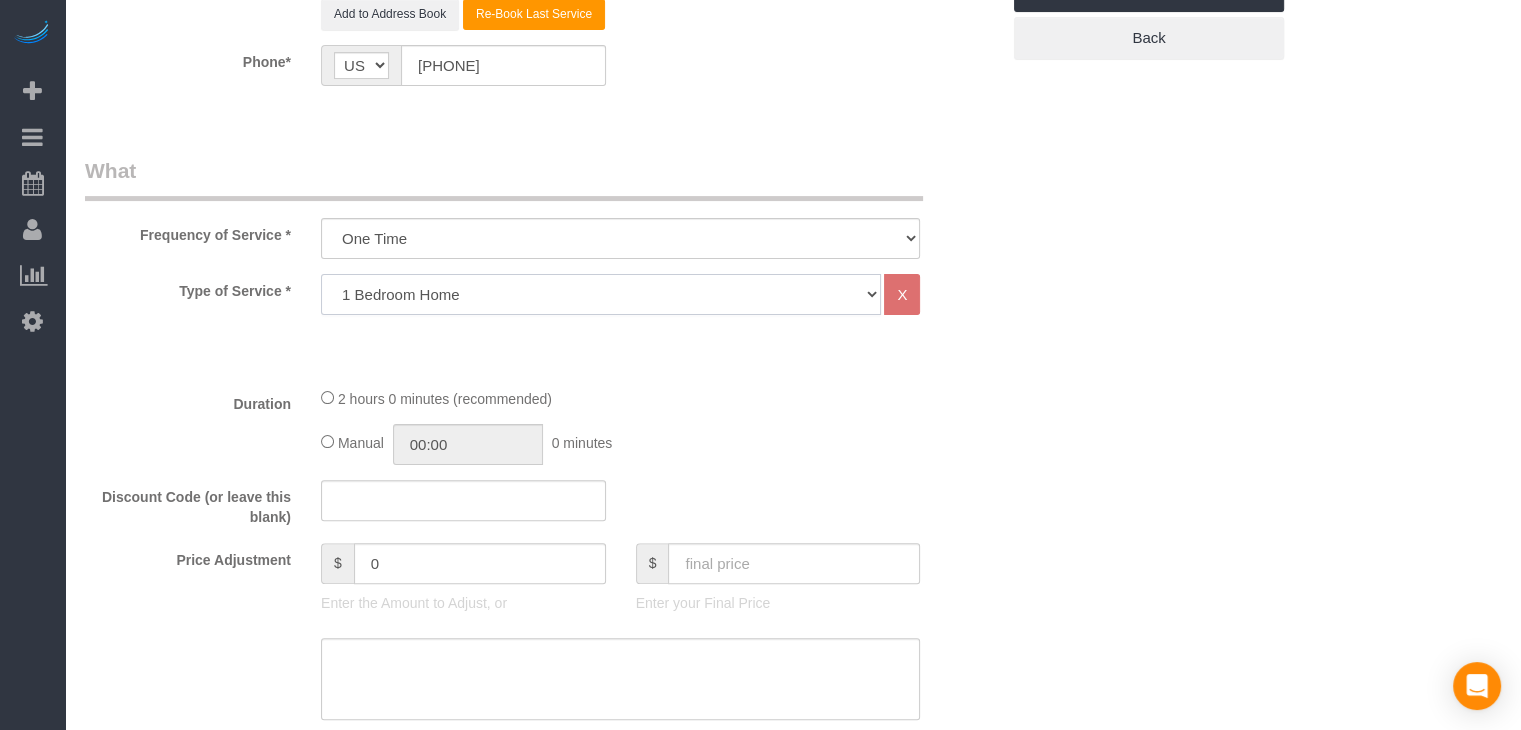 click on "Studio Apartment 1 Bedroom Home 2 Bedroom Home 3 Bedroom Home 4 Bedroom Home 5 Bedroom Home 6 Bedroom Home 7 Bedroom Home Hourly Cleaning Hazard/Emergency Cleaning General Maintenance" 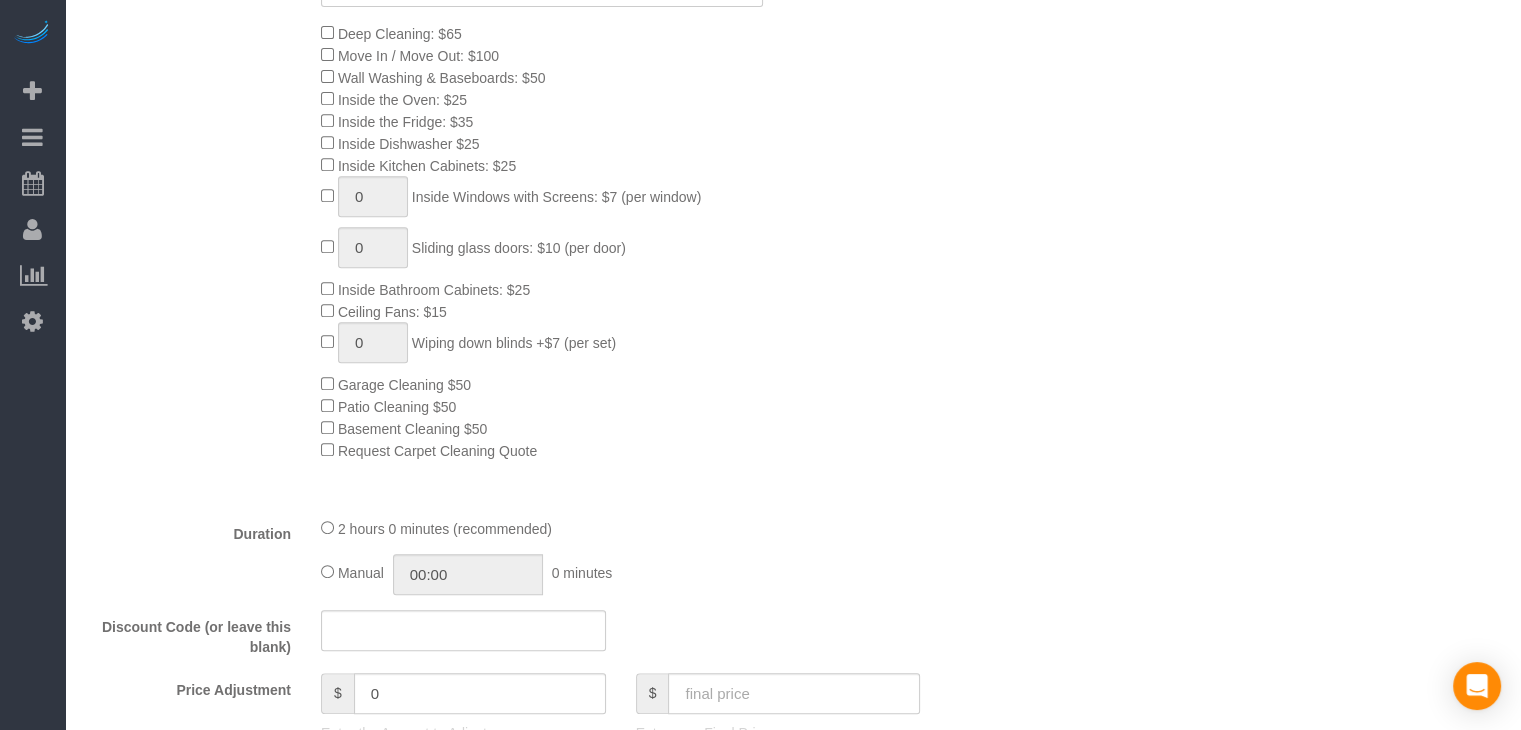 scroll, scrollTop: 1075, scrollLeft: 0, axis: vertical 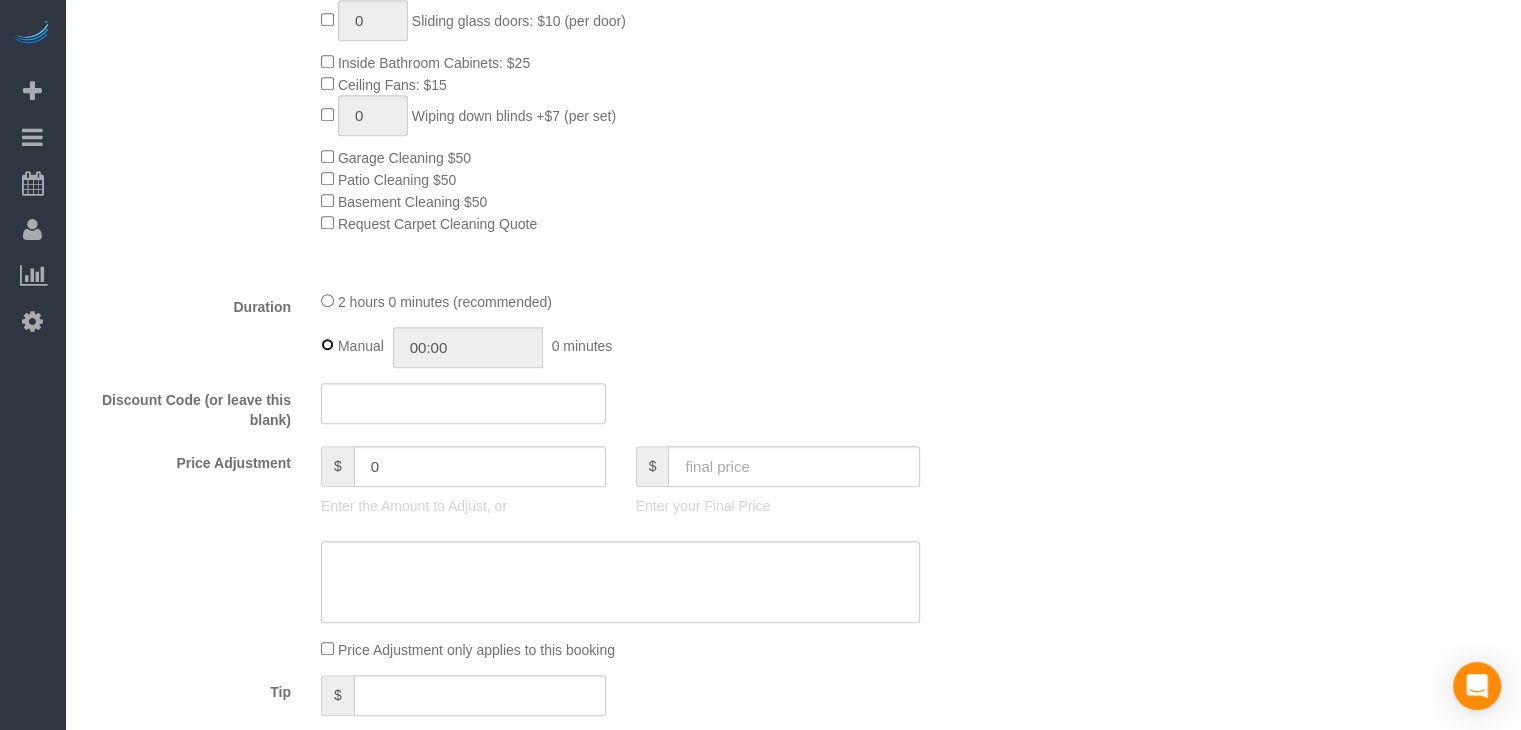type on "02:00" 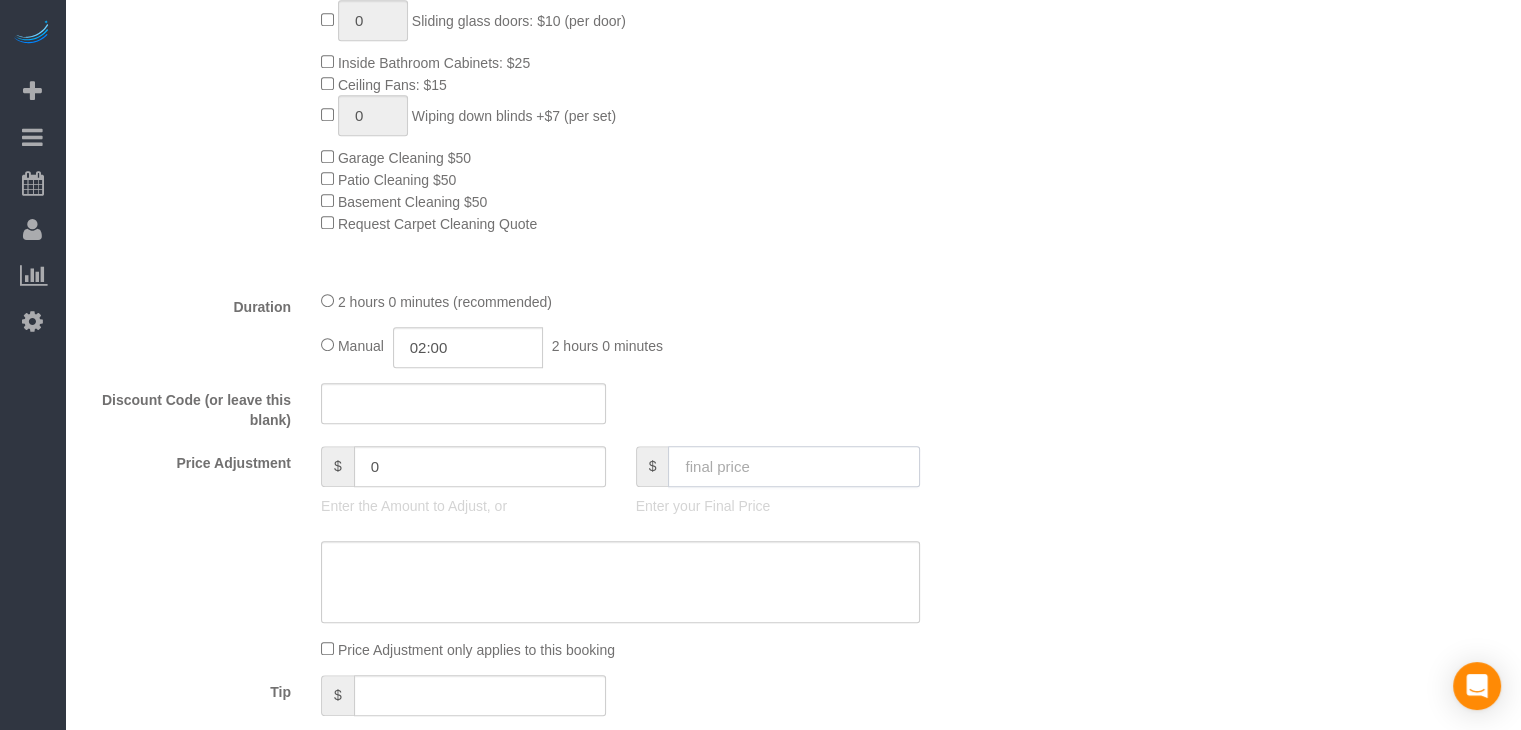 click 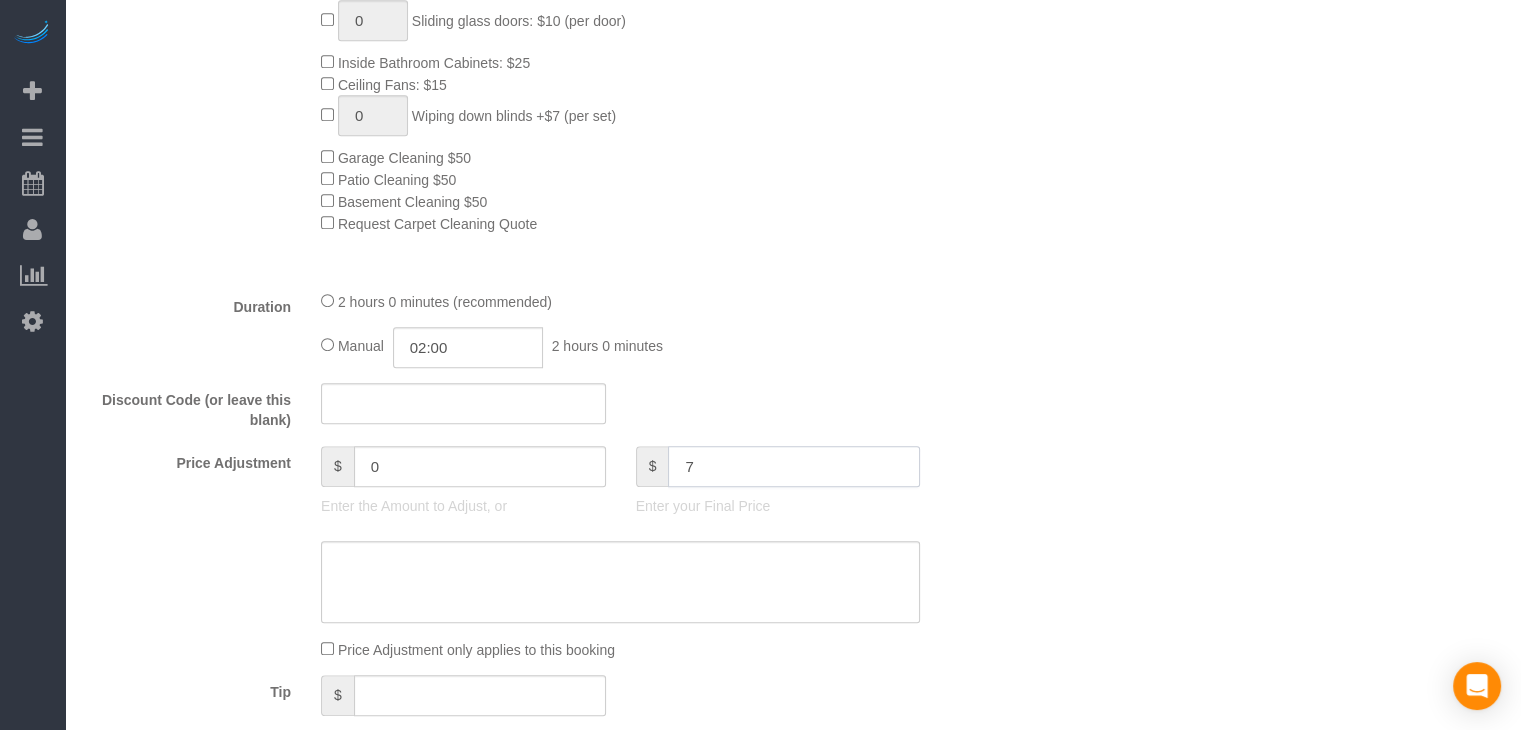 type on "70" 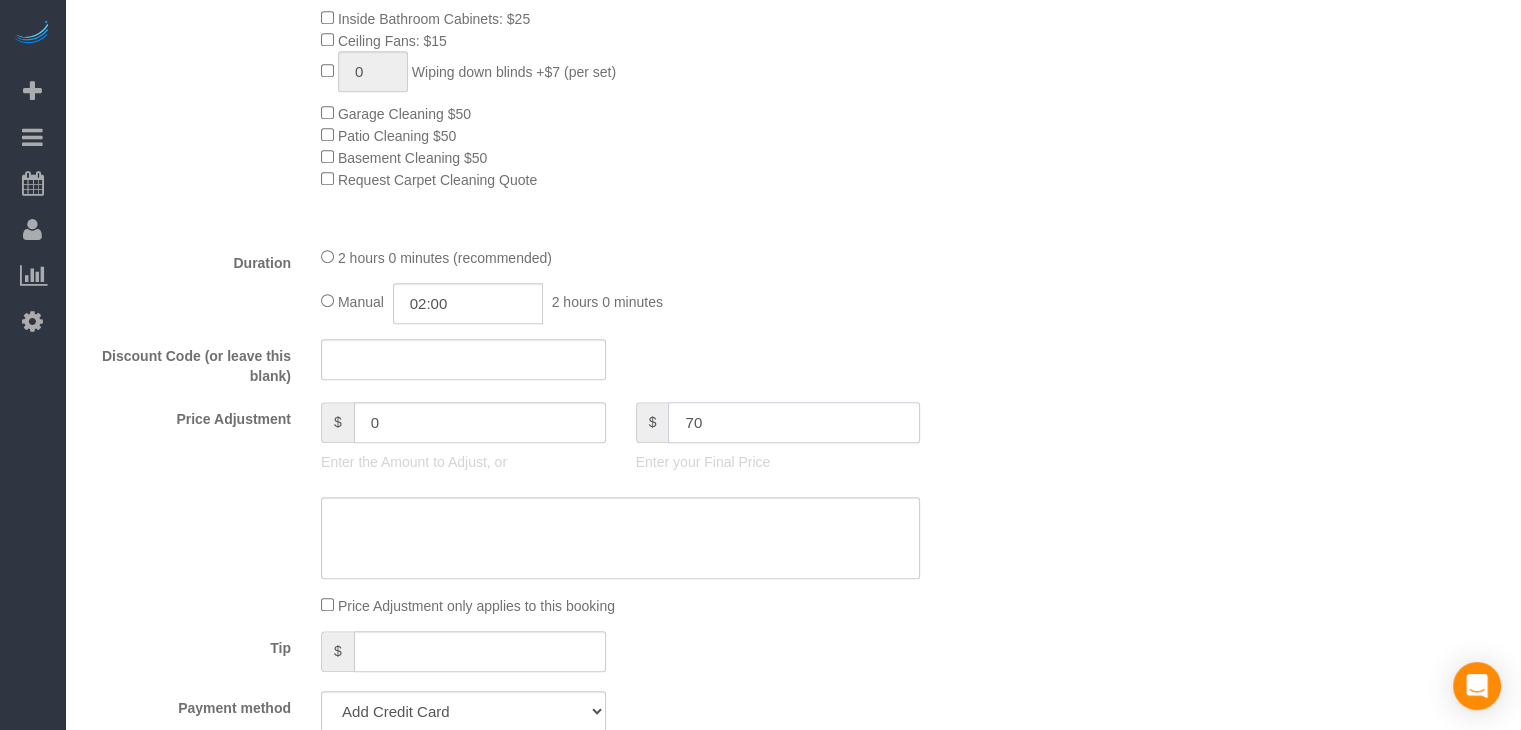 type on "-69" 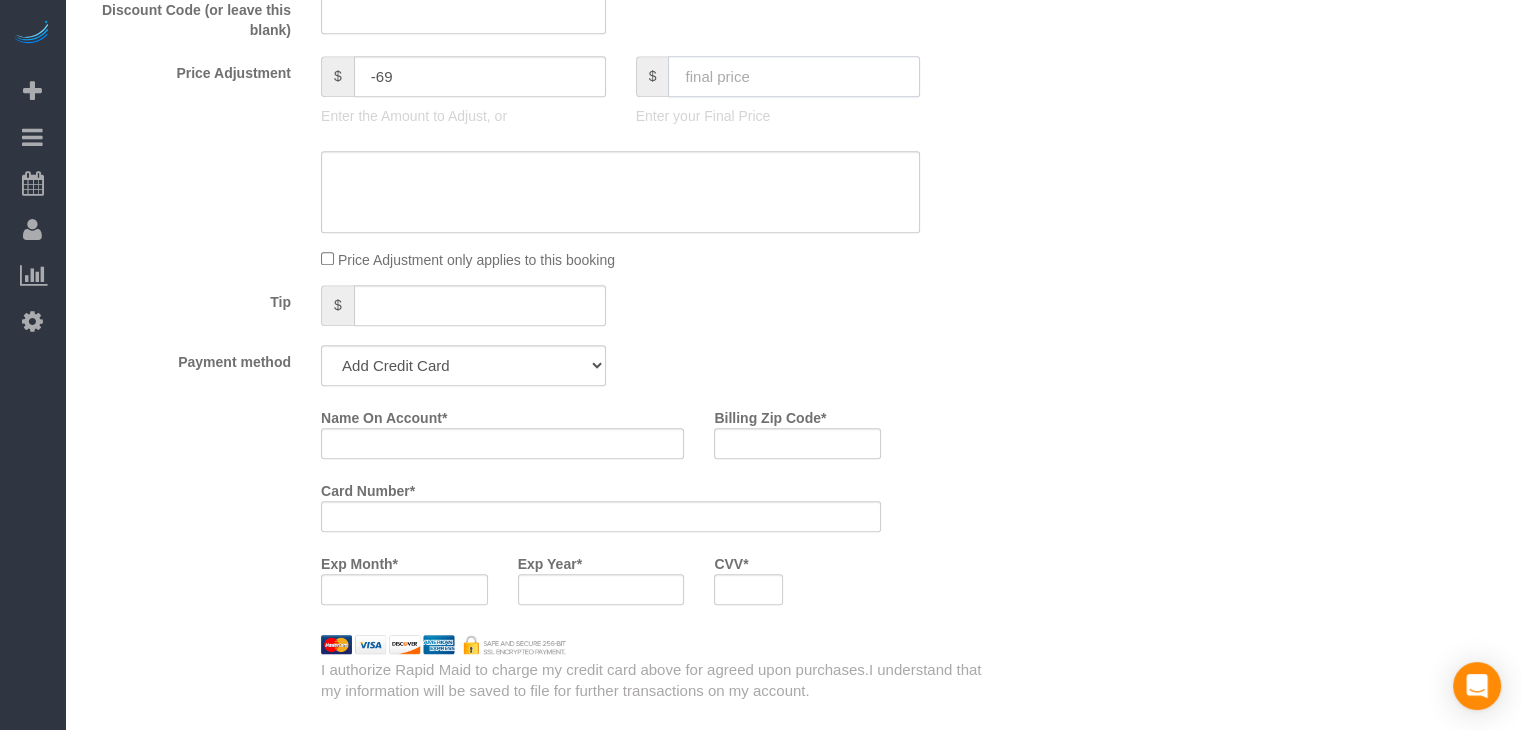 scroll, scrollTop: 1644, scrollLeft: 0, axis: vertical 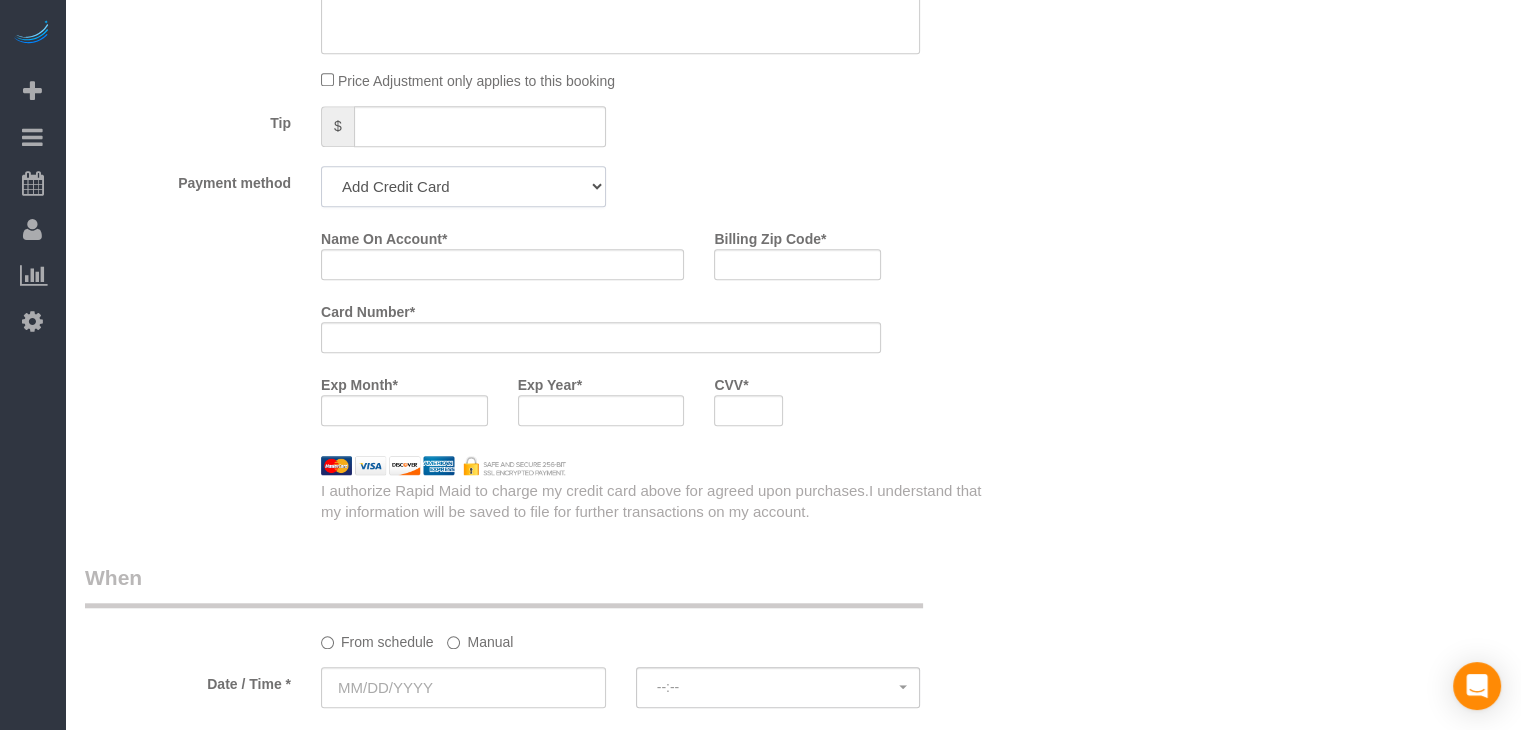 click on "Add Credit Card Cash Check Paypal" 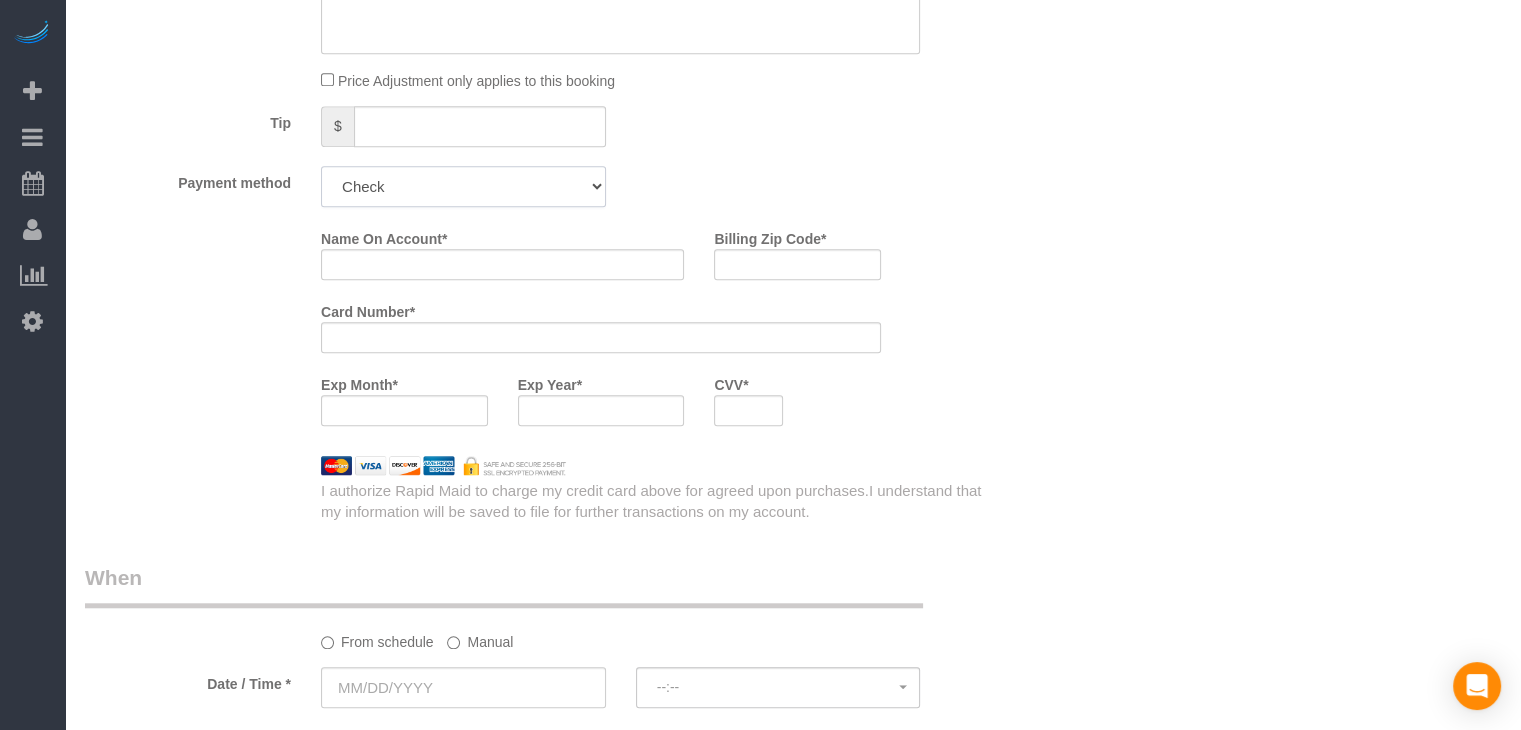 click on "Add Credit Card Cash Check Paypal" 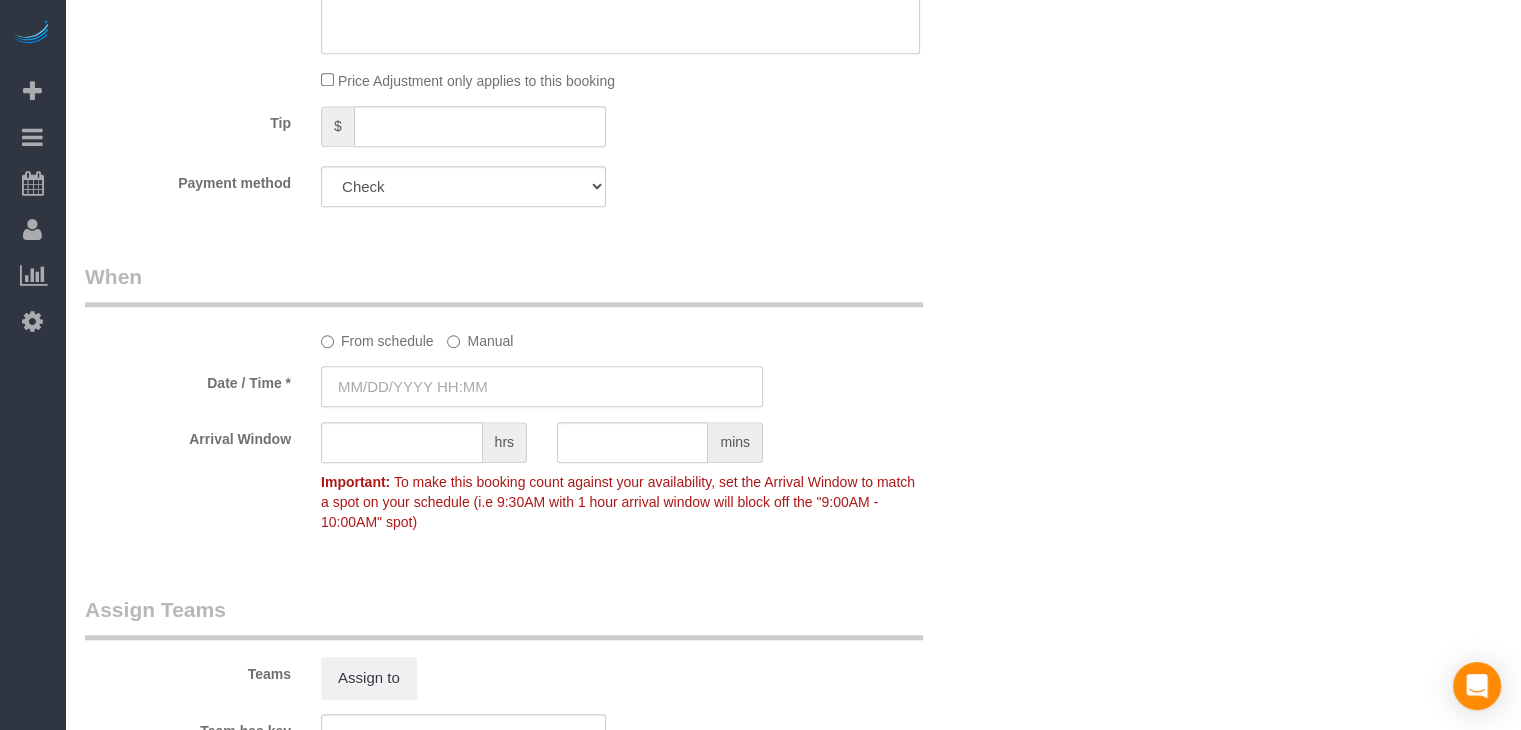 click at bounding box center (542, 386) 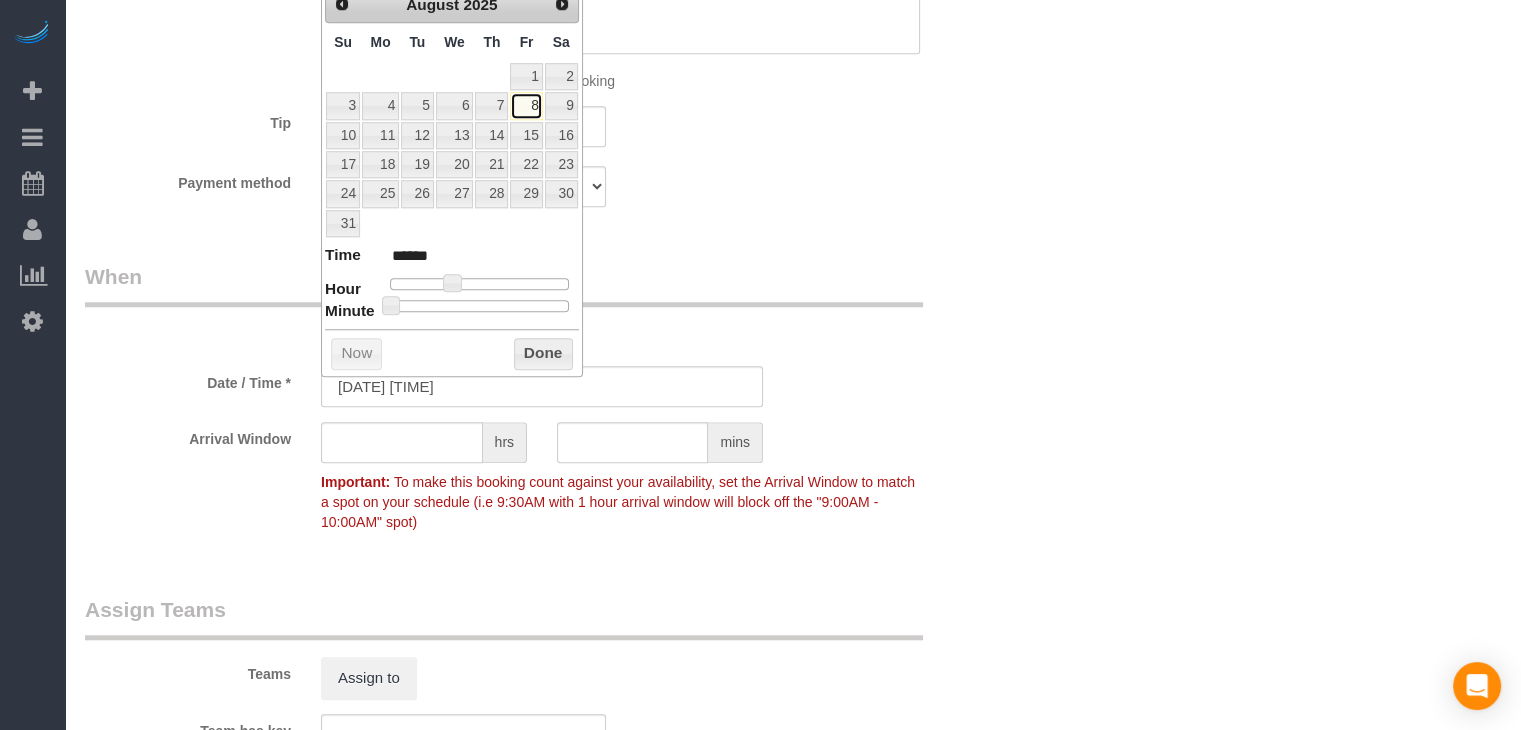 click on "8" at bounding box center [526, 105] 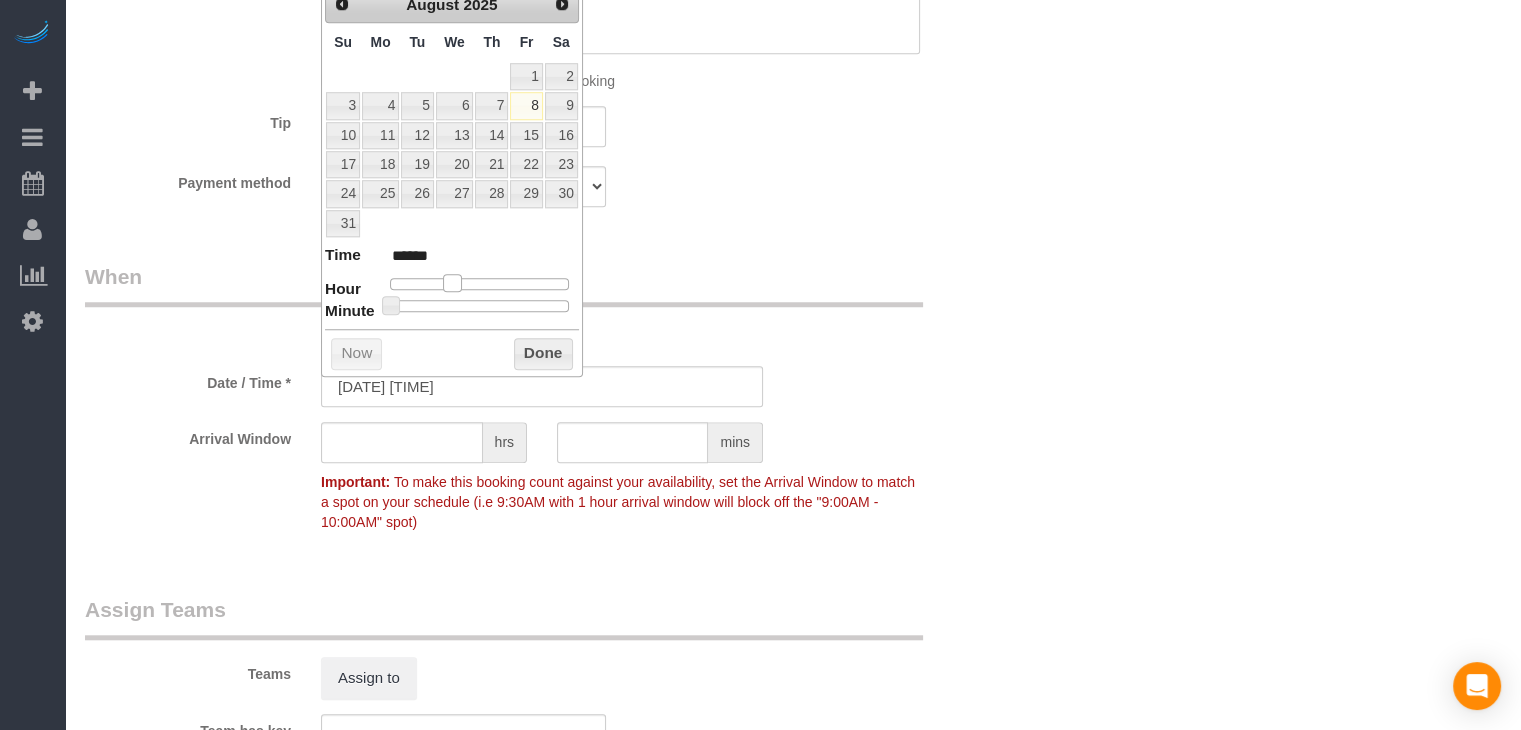 type on "08/08/2025 9:00AM" 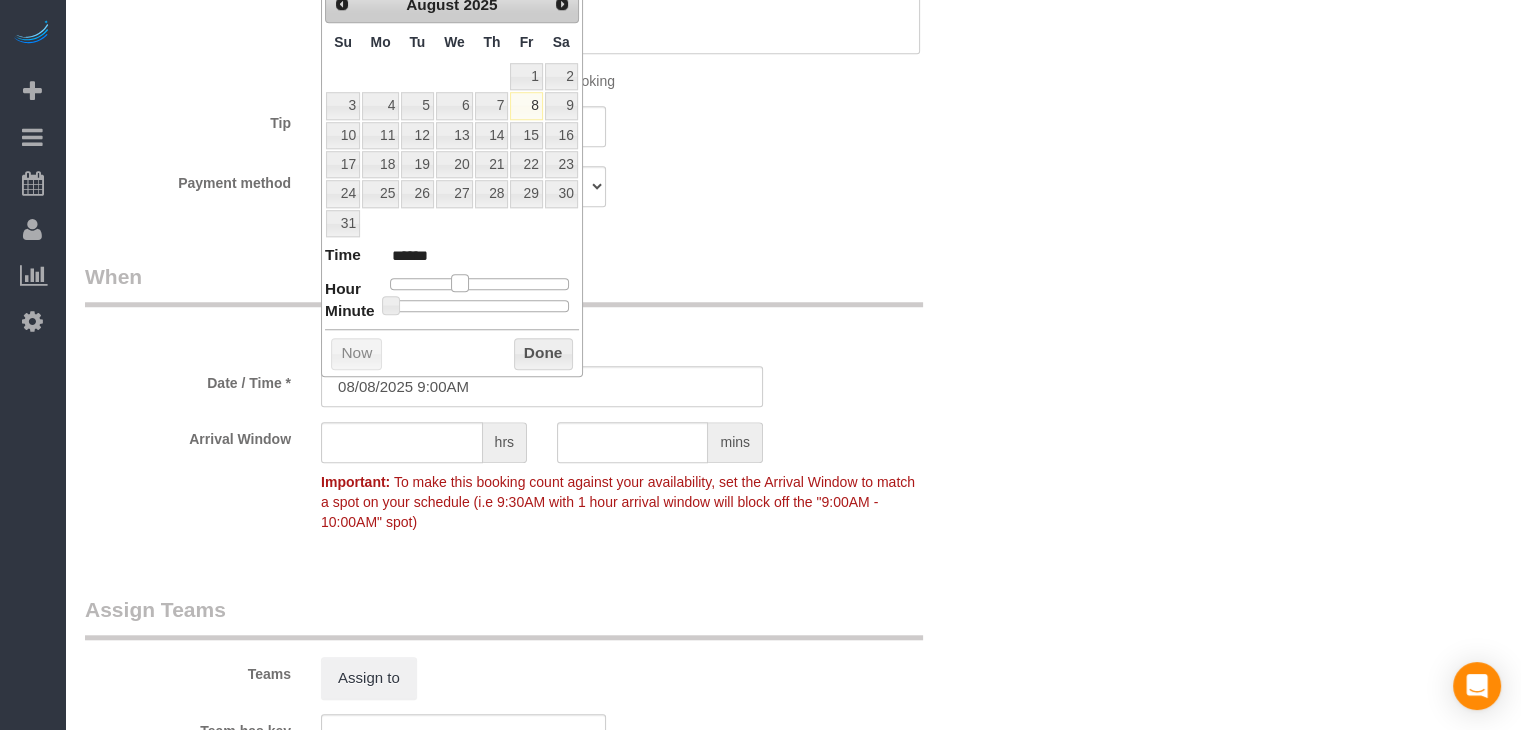 type on "[DATE] [TIME]" 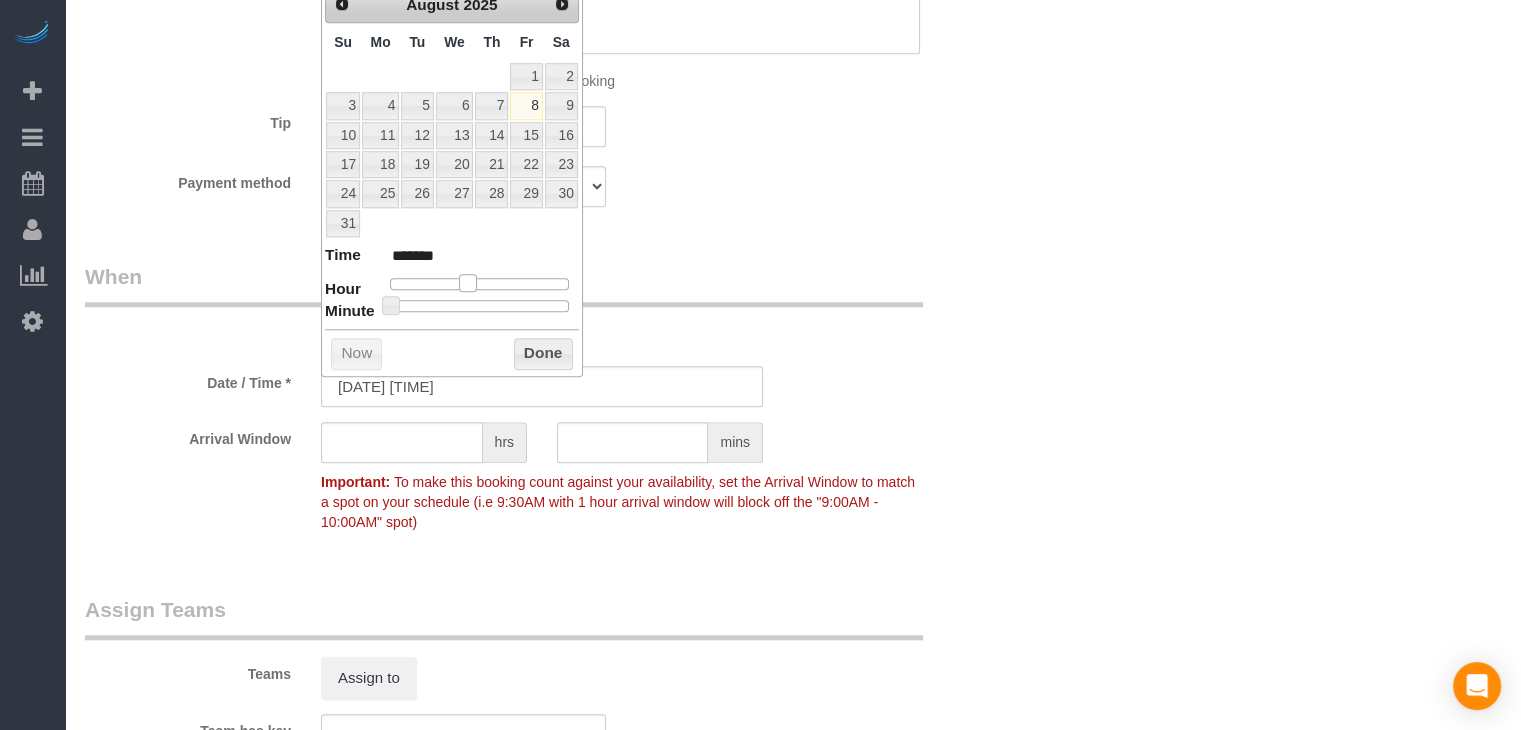 drag, startPoint x: 447, startPoint y: 284, endPoint x: 464, endPoint y: 284, distance: 17 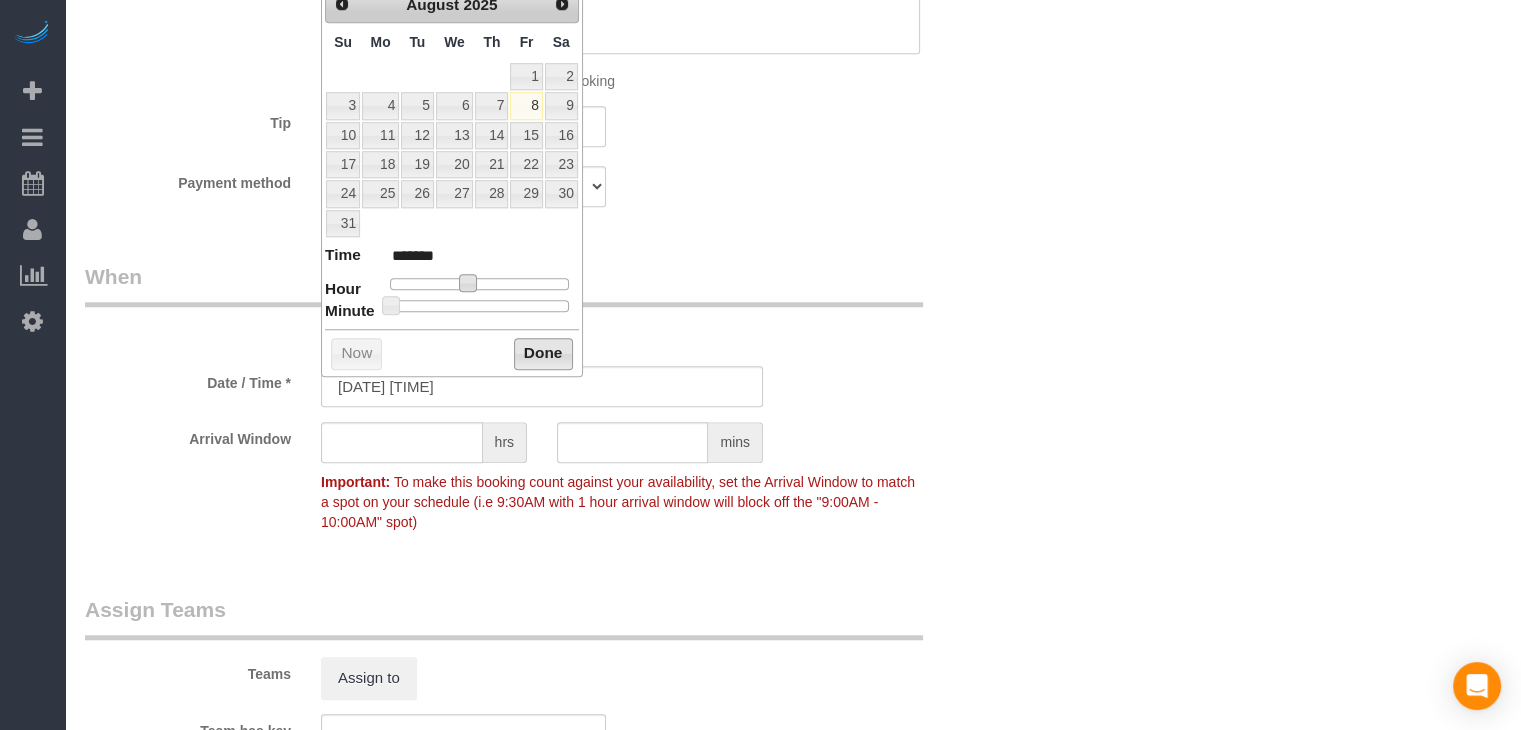 click on "Done" at bounding box center (543, 354) 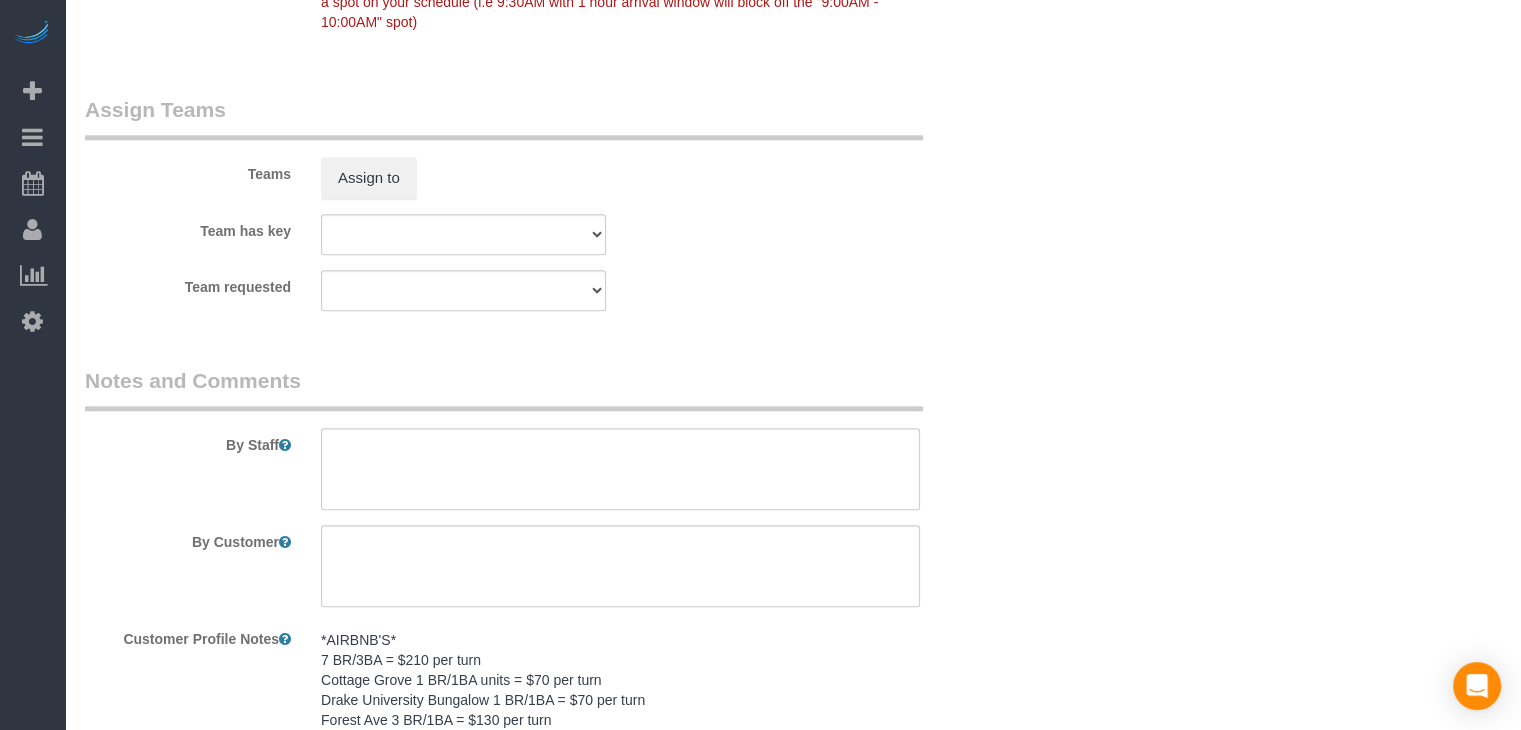 scroll, scrollTop: 2324, scrollLeft: 0, axis: vertical 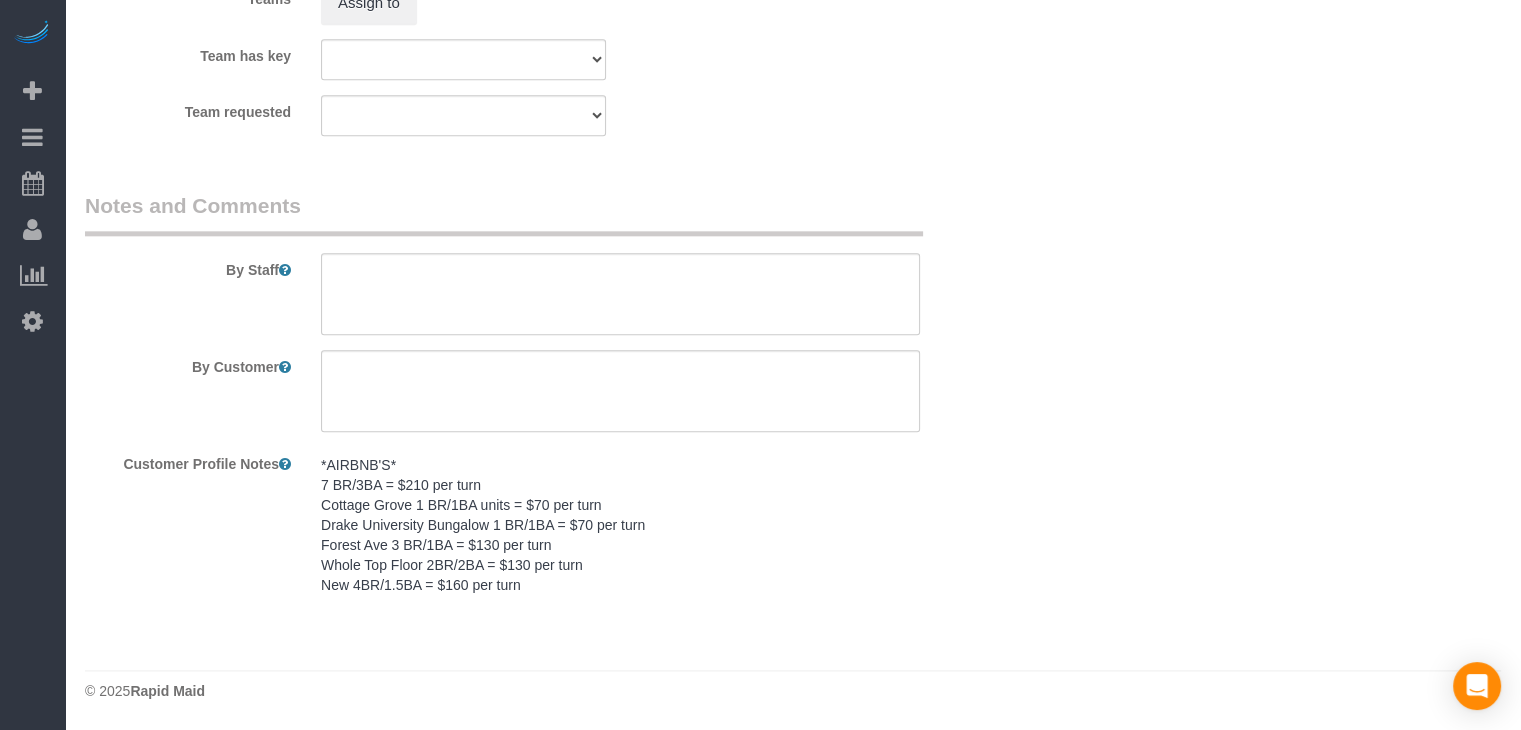 click on "*AIRBNB'S*
7 BR/3BA = $210 per turn
Cottage Grove 1 BR/1BA units = $70 per turn
Drake University Bungalow 1 BR/1BA = $70 per turn
Forest Ave 3 BR/1BA = $130 per turn
Whole Top Floor 2BR/2BA = $130 per turn
New 4BR/1.5BA = $160 per turn" at bounding box center (620, 525) 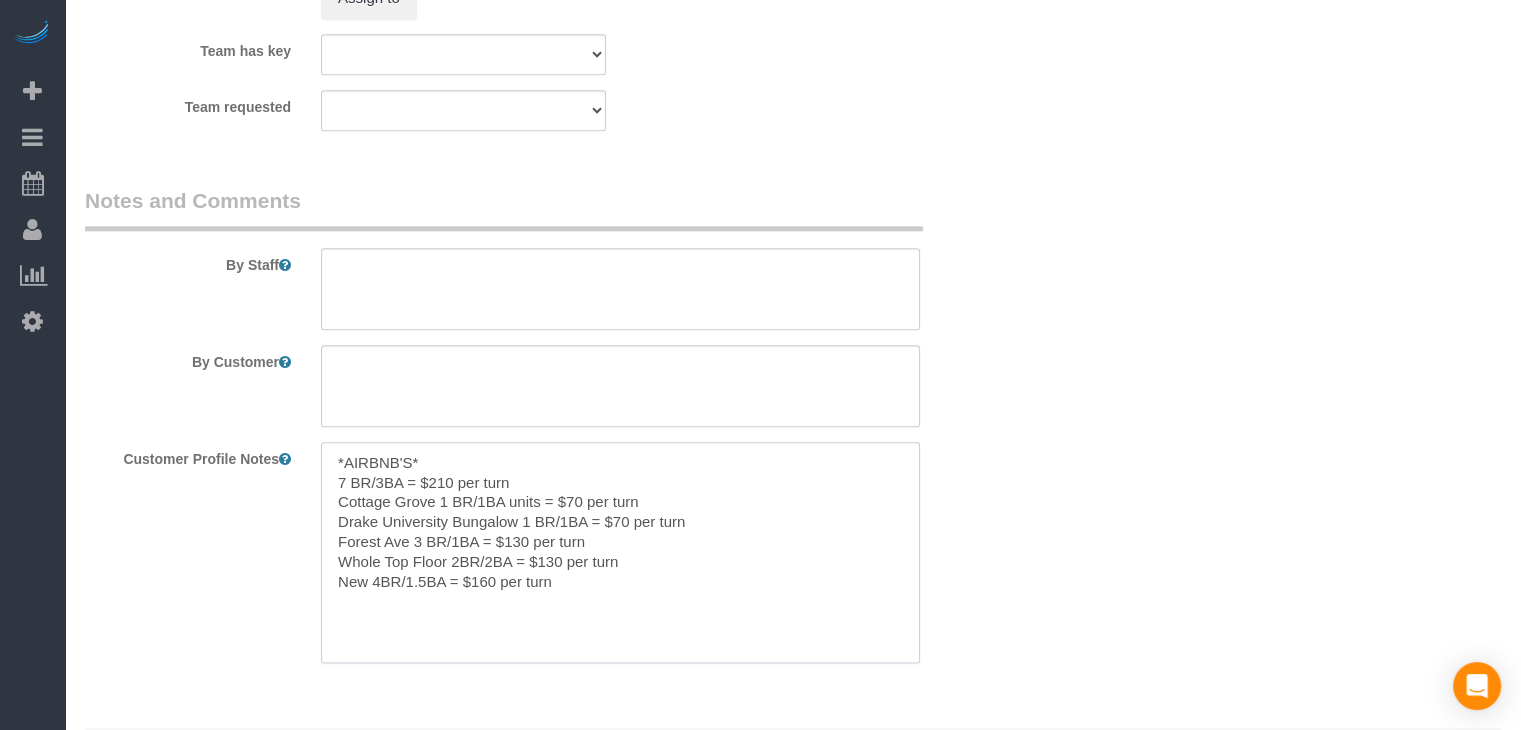 click on "*AIRBNB'S*
7 BR/3BA = $210 per turn
Cottage Grove 1 BR/1BA units = $70 per turn
Drake University Bungalow 1 BR/1BA = $70 per turn
Forest Ave 3 BR/1BA = $130 per turn
Whole Top Floor 2BR/2BA = $130 per turn
New 4BR/1.5BA = $160 per turn" at bounding box center (620, 552) 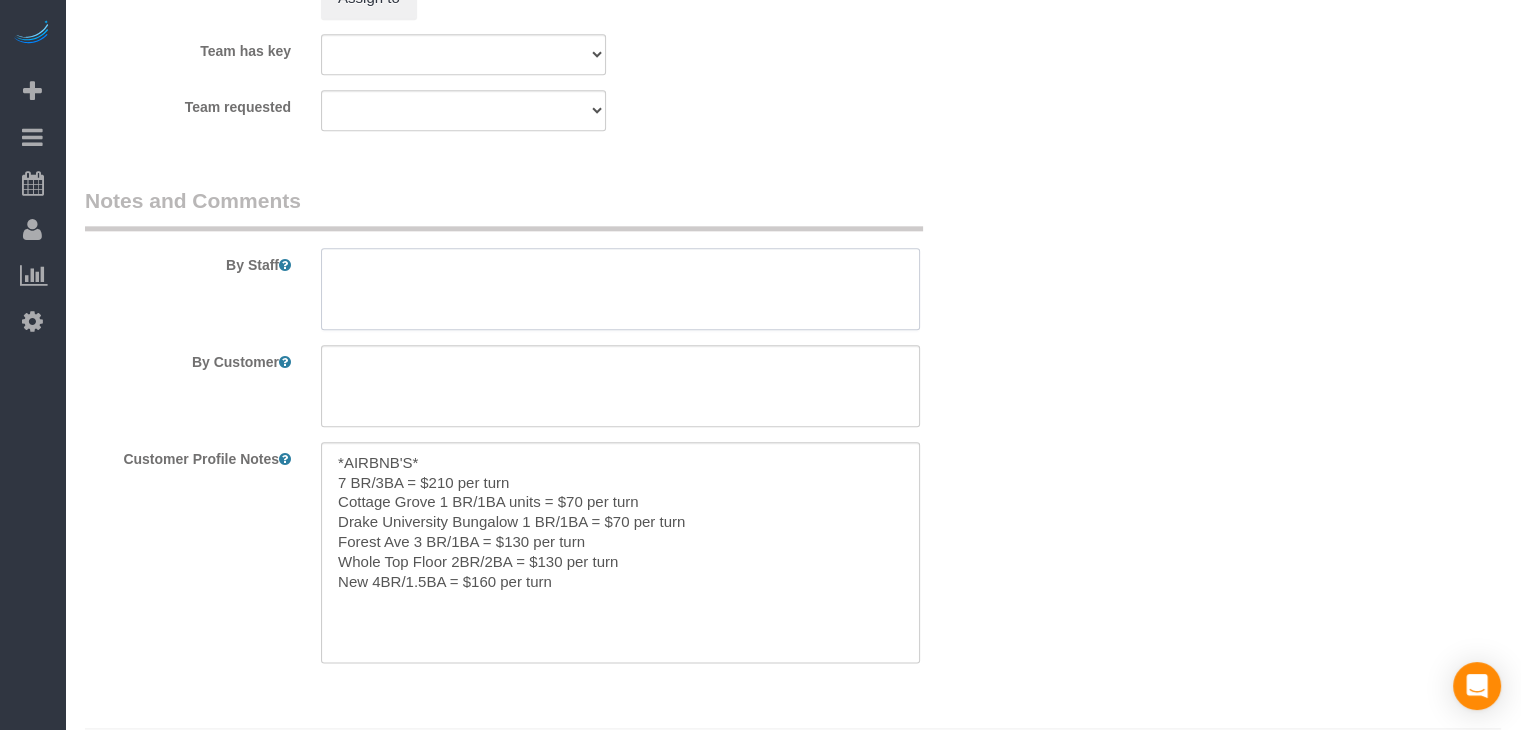 click at bounding box center (620, 289) 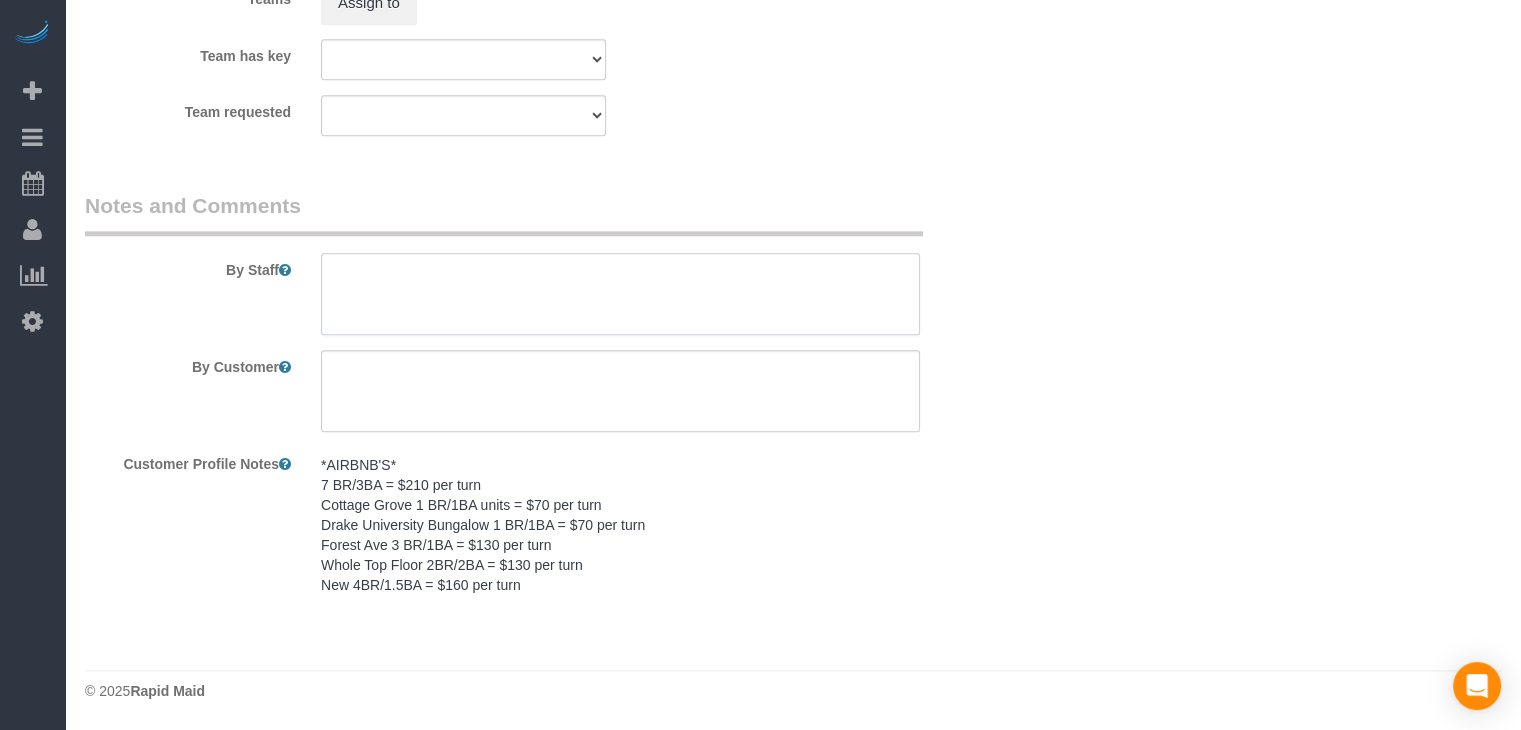 paste on "*AIRBNB'S*
7 BR/3BA = $210 per turn
Cottage Grove 1 BR/1BA units = $70 per turn
Drake University Bungalow 1 BR/1BA = $70 per turn
Forest Ave 3 BR/1BA = $130 per turn
Whole Top Floor 2BR/2BA = $130 per turn
New 4BR/1.5BA = $160 per turn" 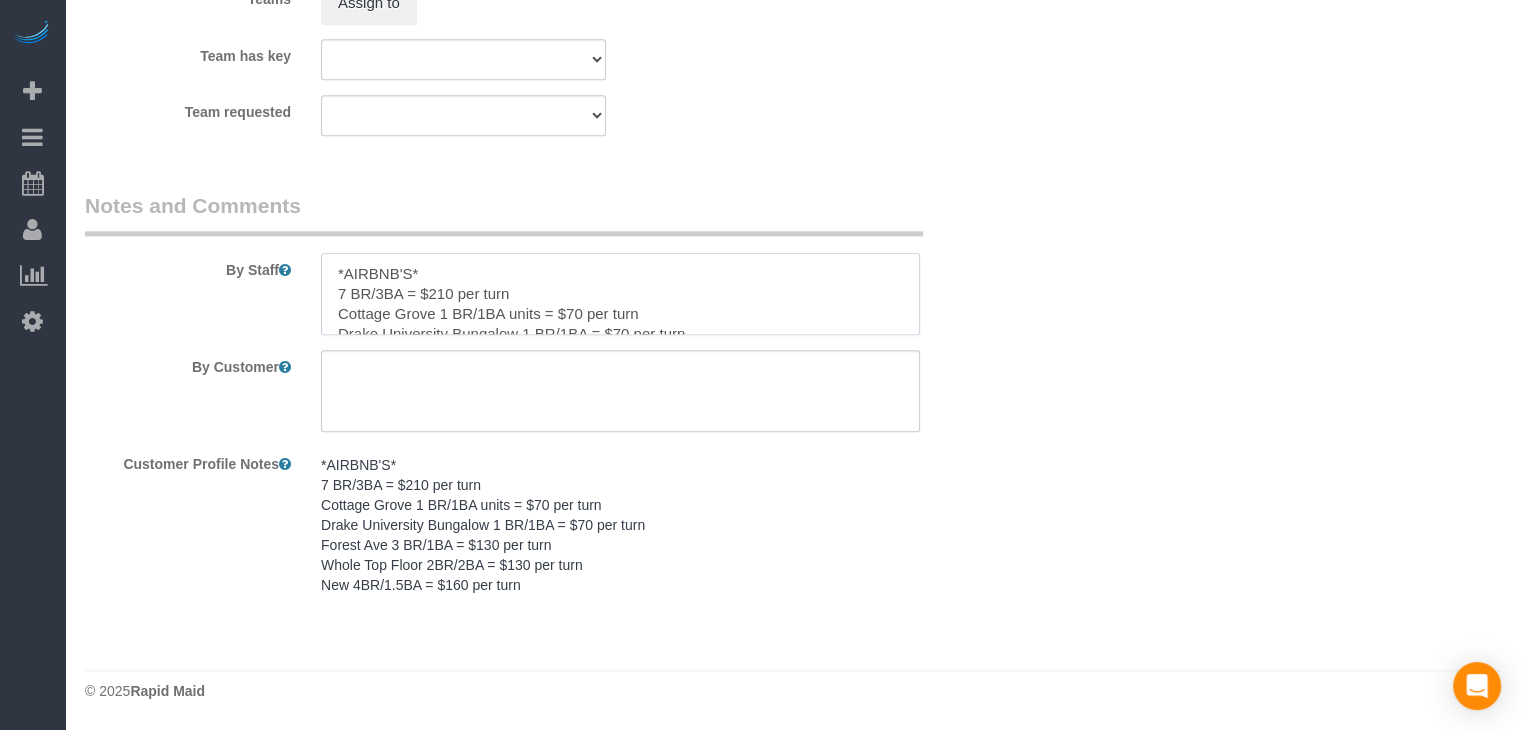 scroll, scrollTop: 68, scrollLeft: 0, axis: vertical 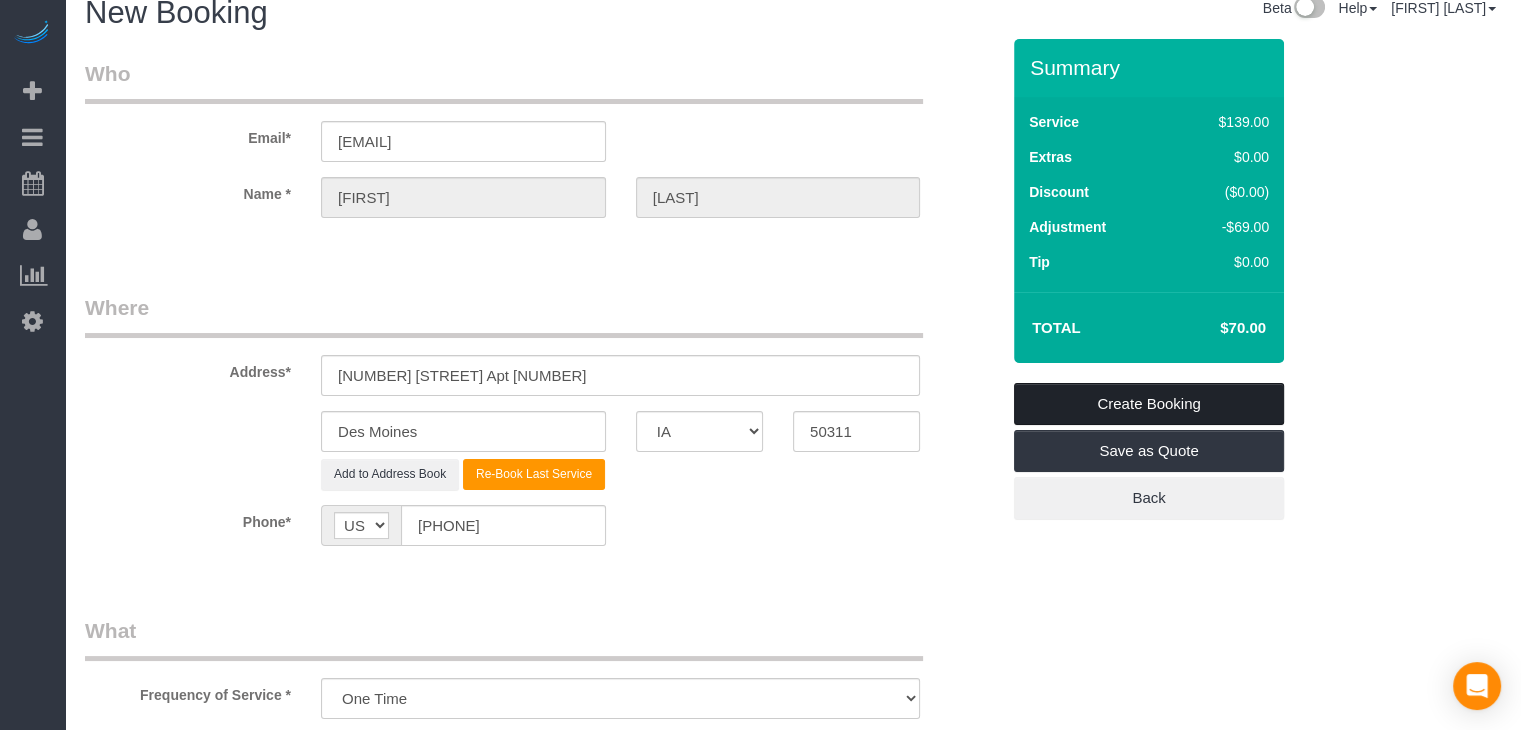 type on "*AIRBNB'S*
7 BR/3BA = $210 per turn
Cottage Grove 1 BR/1BA units = $70 per turn
Drake University Bungalow 1 BR/1BA = $70 per turn
Forest Ave 3 BR/1BA = $130 per turn
Whole Top Floor 2BR/2BA = $130 per turn
New 4BR/1.5BA = $160 per turn" 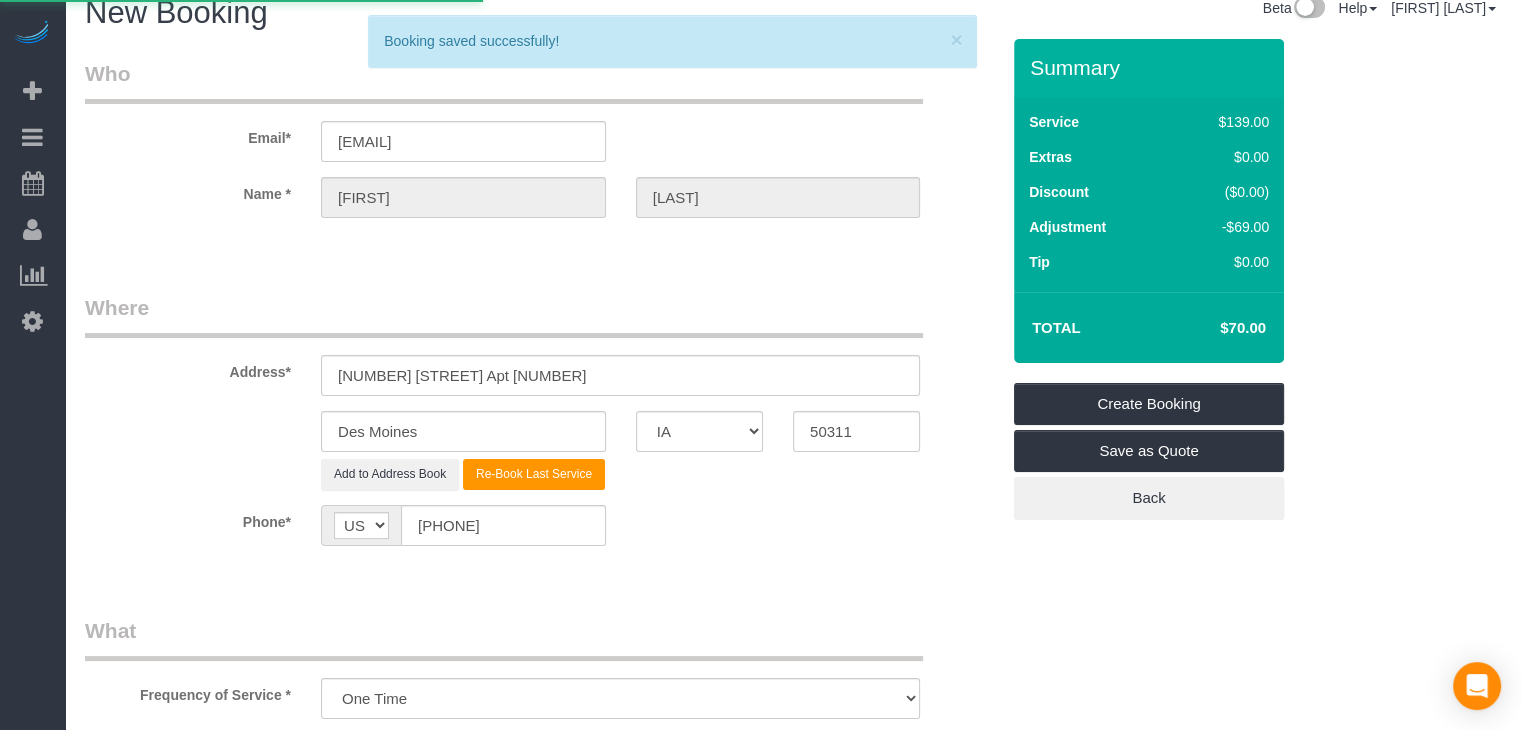scroll, scrollTop: 0, scrollLeft: 0, axis: both 